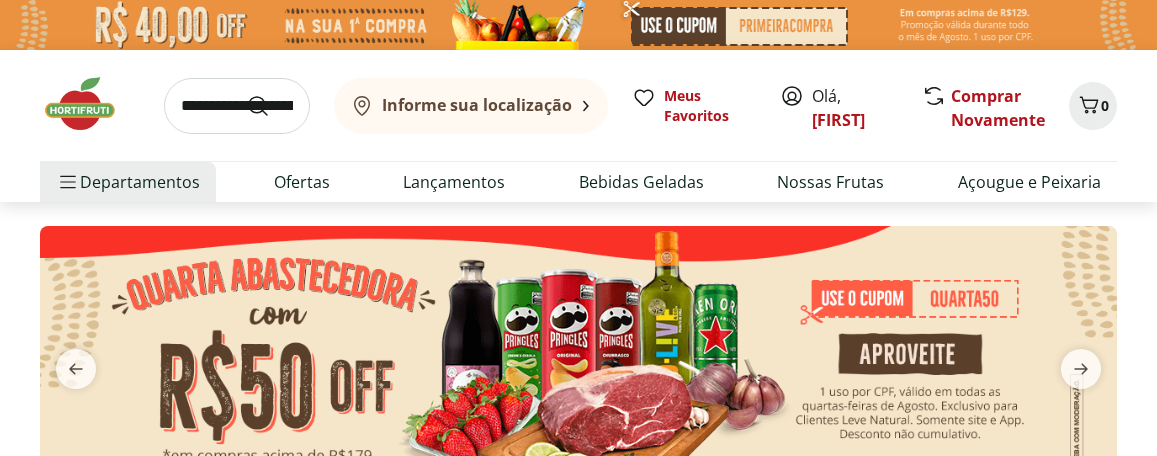 scroll, scrollTop: 0, scrollLeft: 0, axis: both 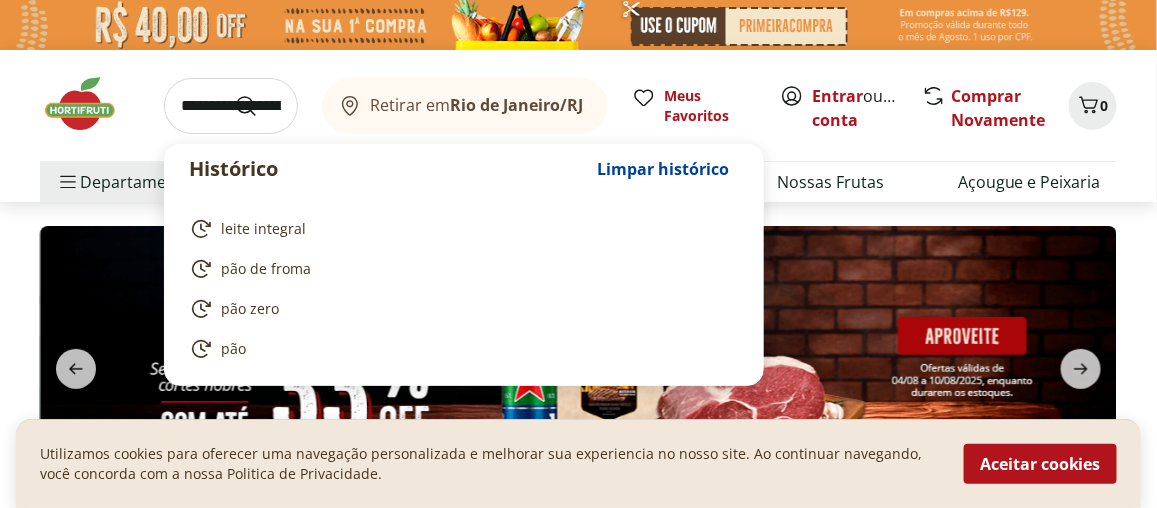 click at bounding box center [231, 106] 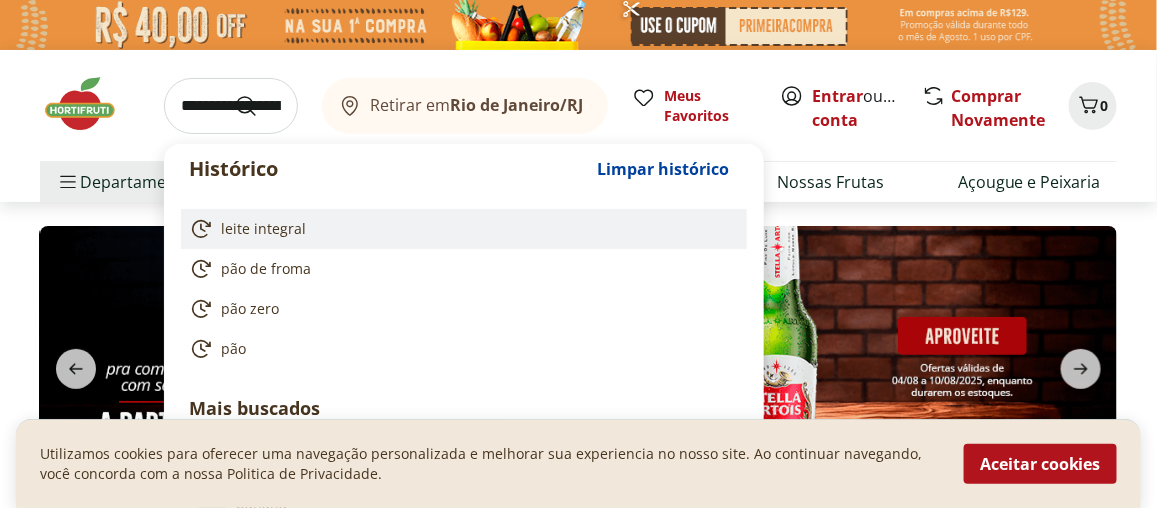 click on "leite integral" at bounding box center (263, 229) 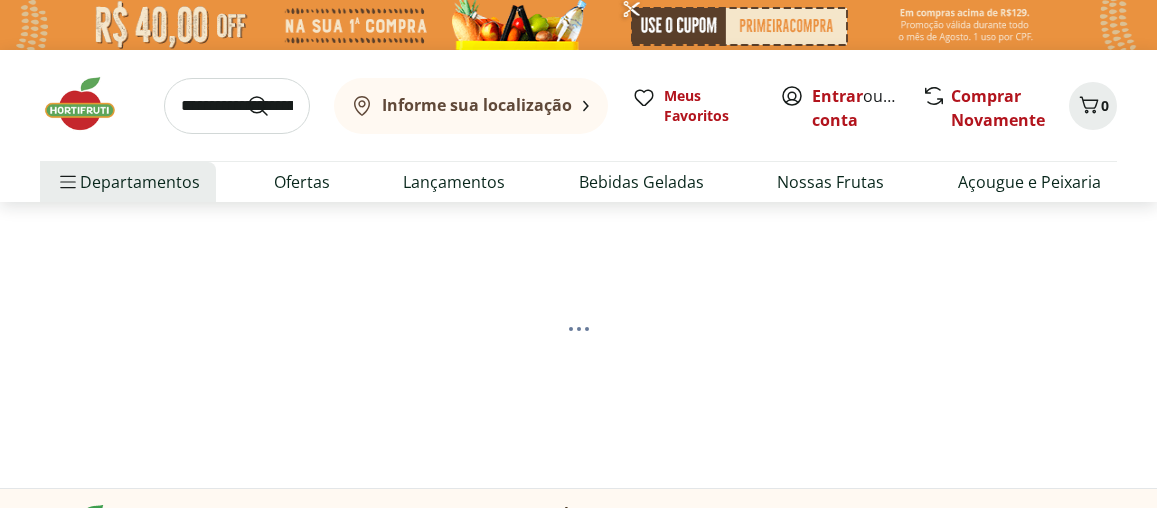 scroll, scrollTop: 0, scrollLeft: 0, axis: both 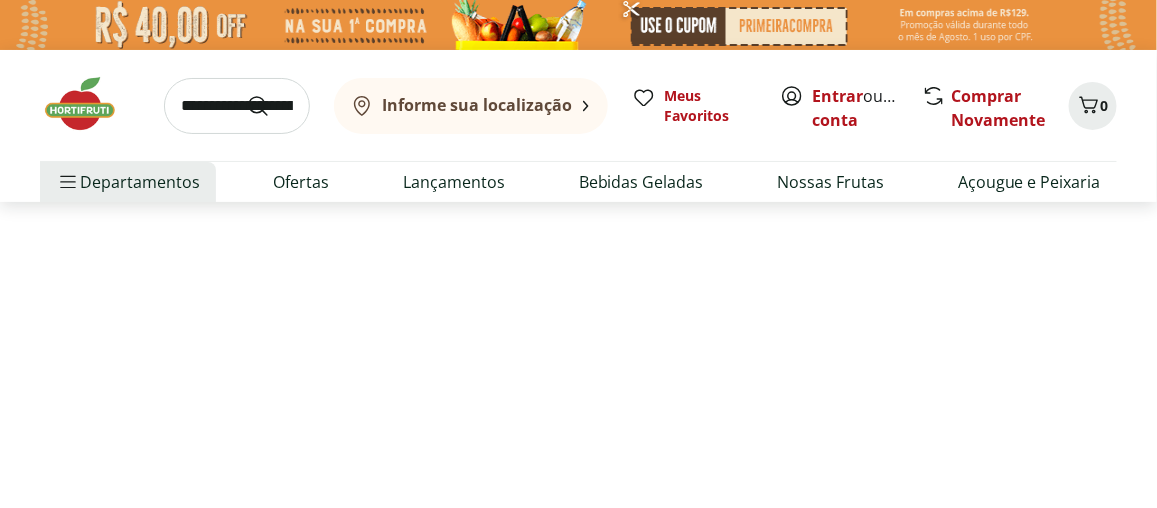 select on "**********" 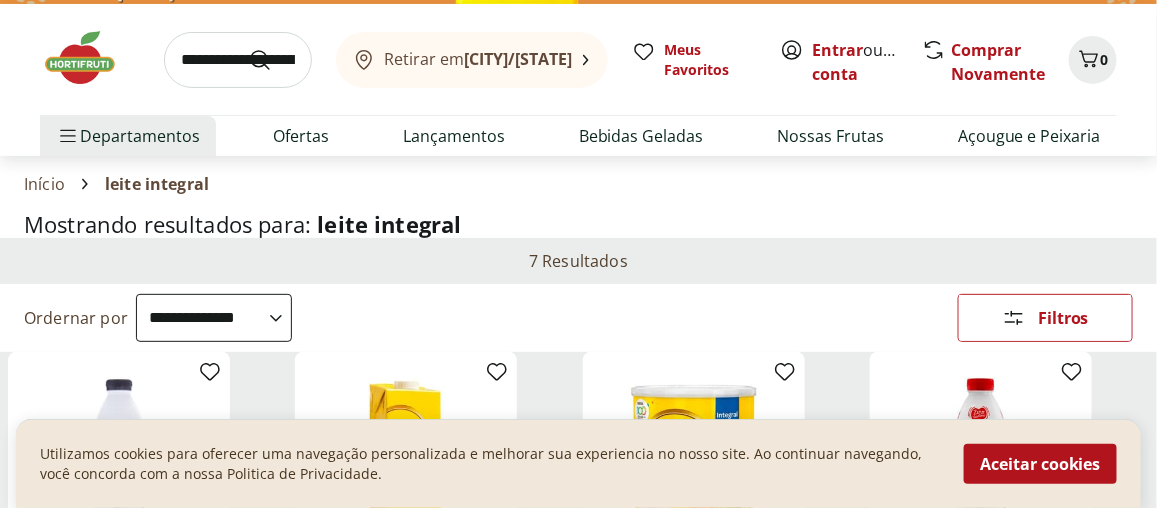 scroll, scrollTop: 0, scrollLeft: 0, axis: both 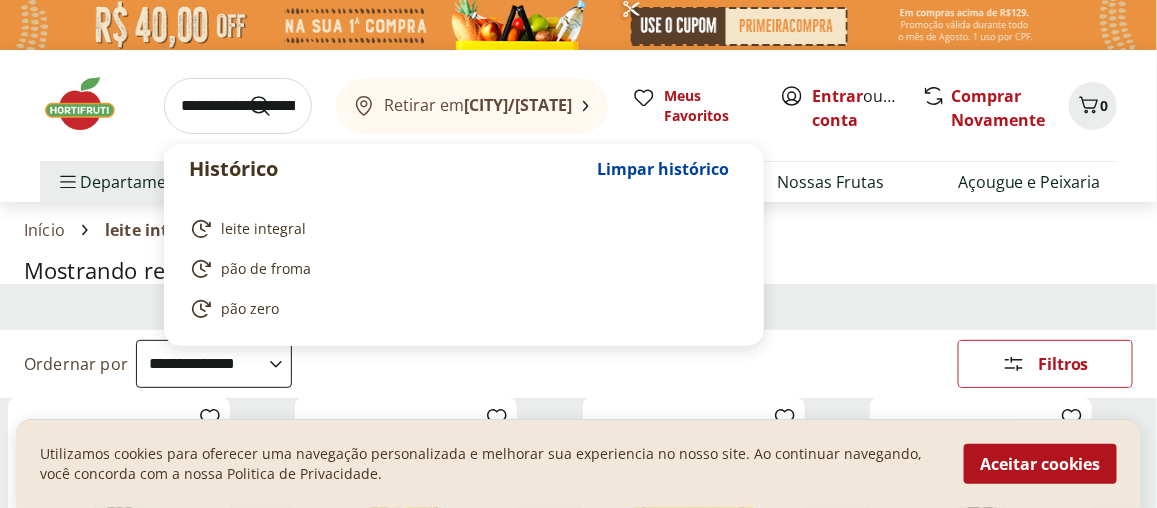click at bounding box center [238, 106] 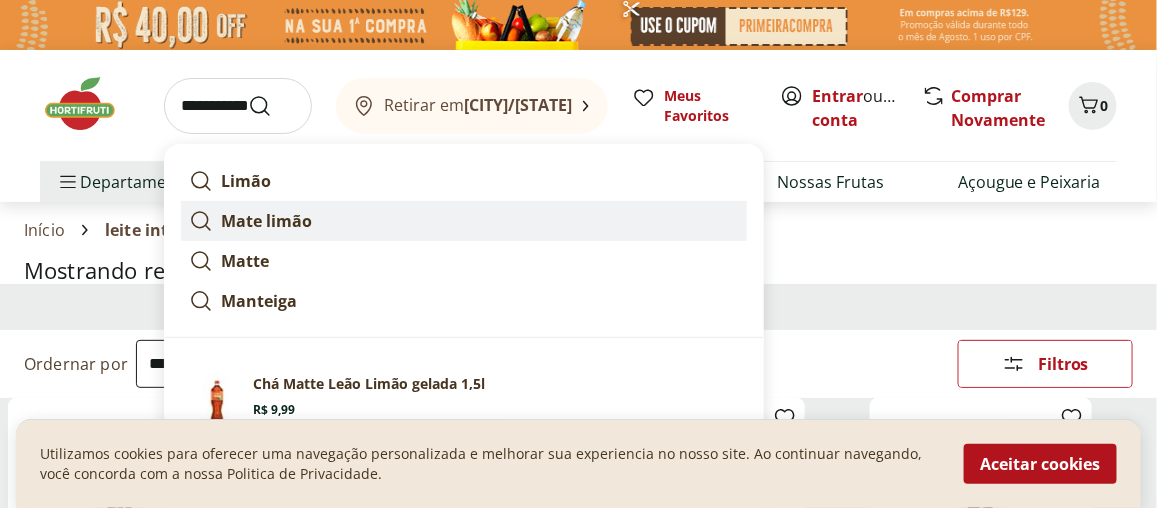 click on "Mate limão" at bounding box center [266, 221] 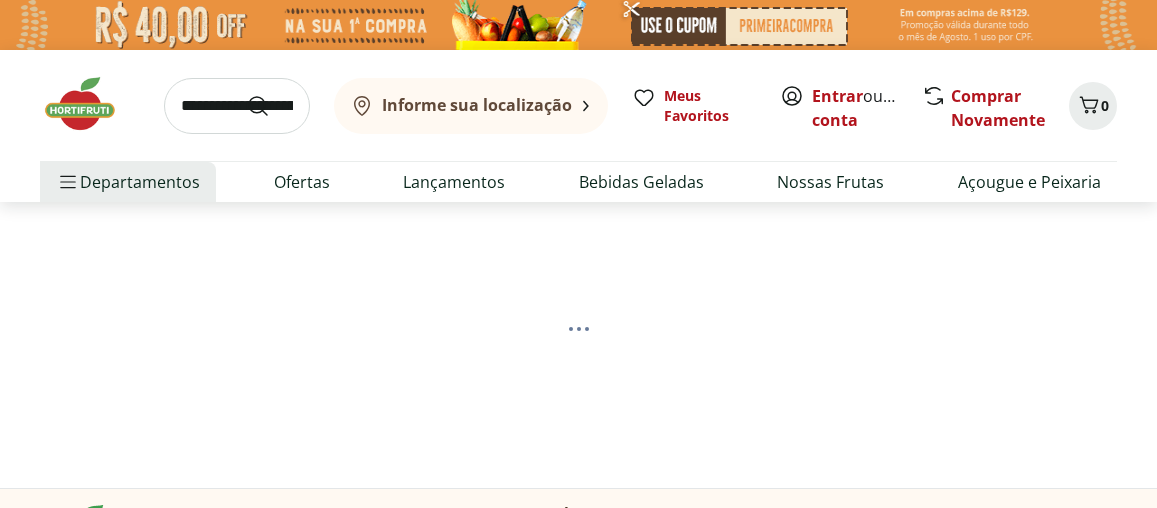 scroll, scrollTop: 0, scrollLeft: 0, axis: both 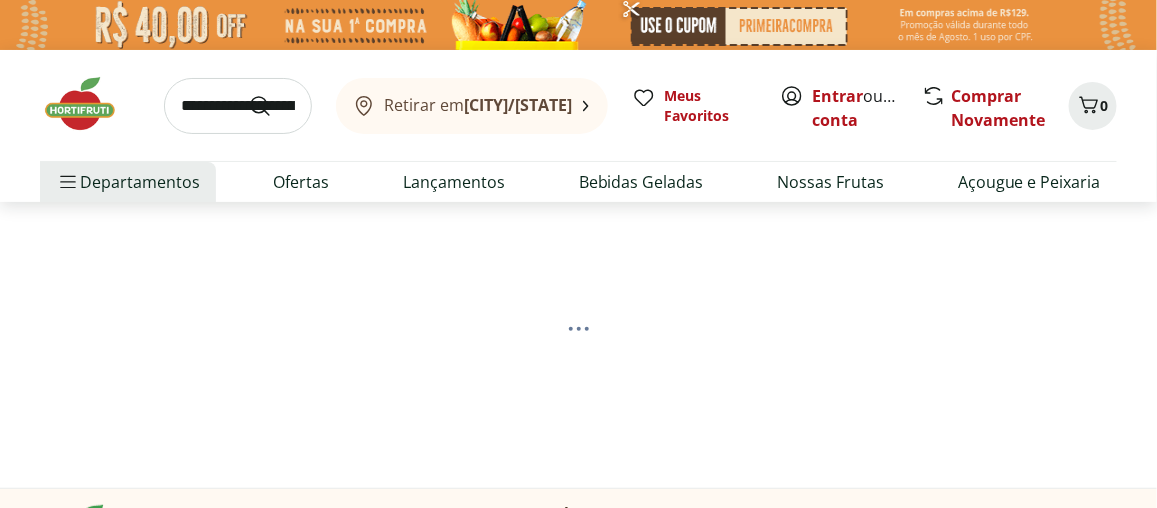 select on "**********" 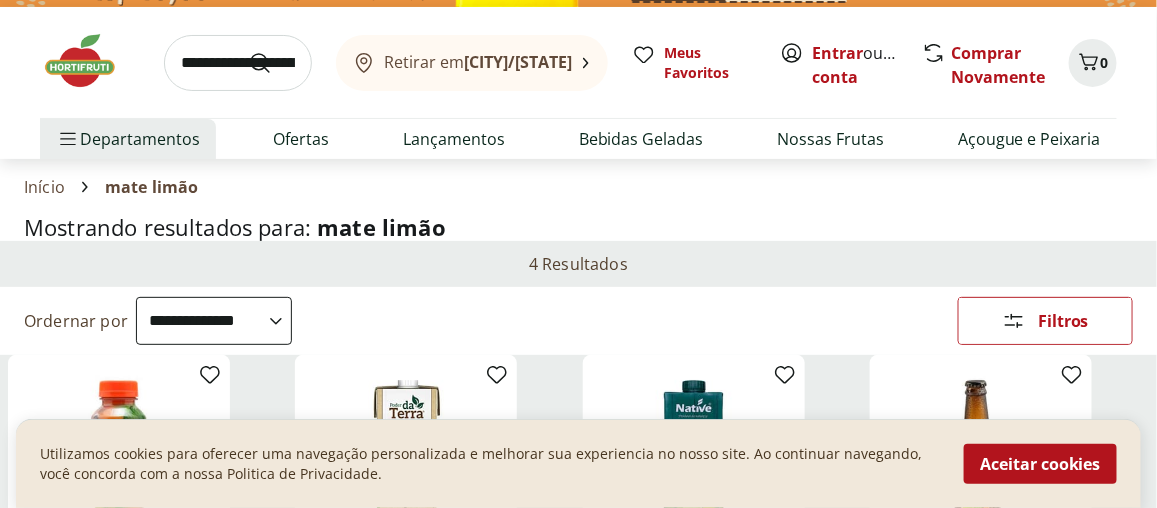 scroll, scrollTop: 0, scrollLeft: 0, axis: both 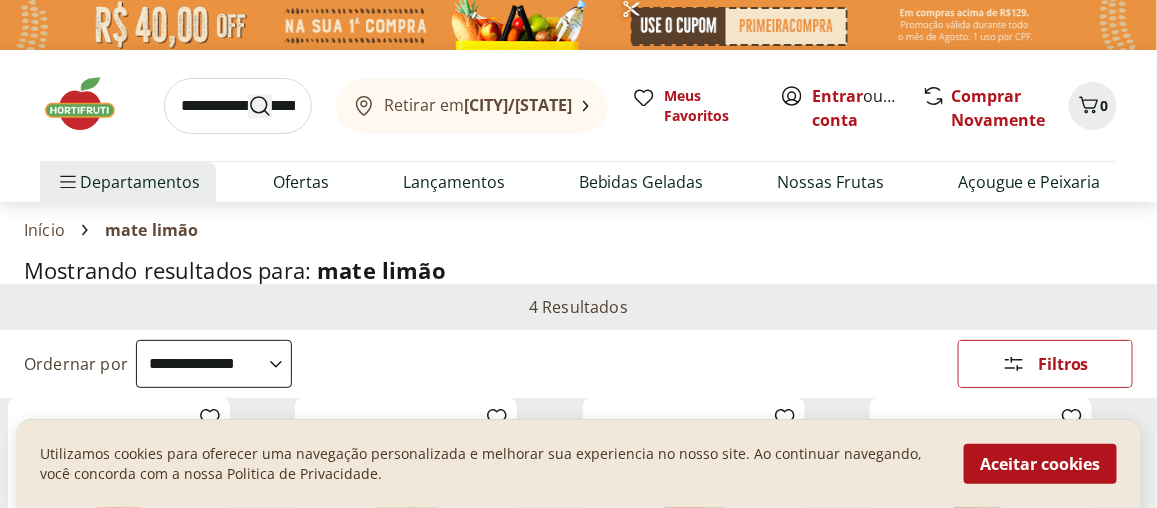 click 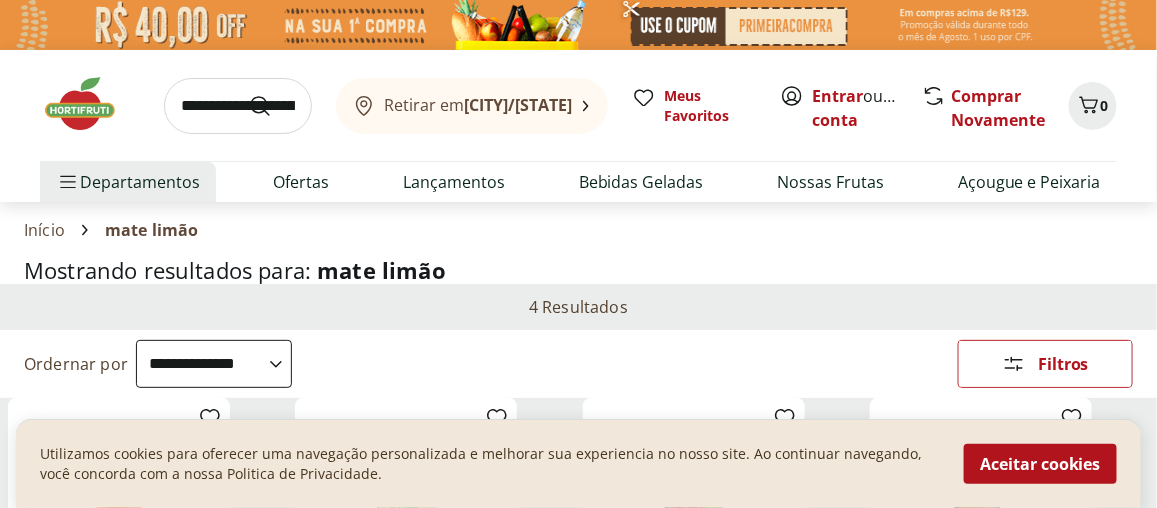 click at bounding box center [238, 106] 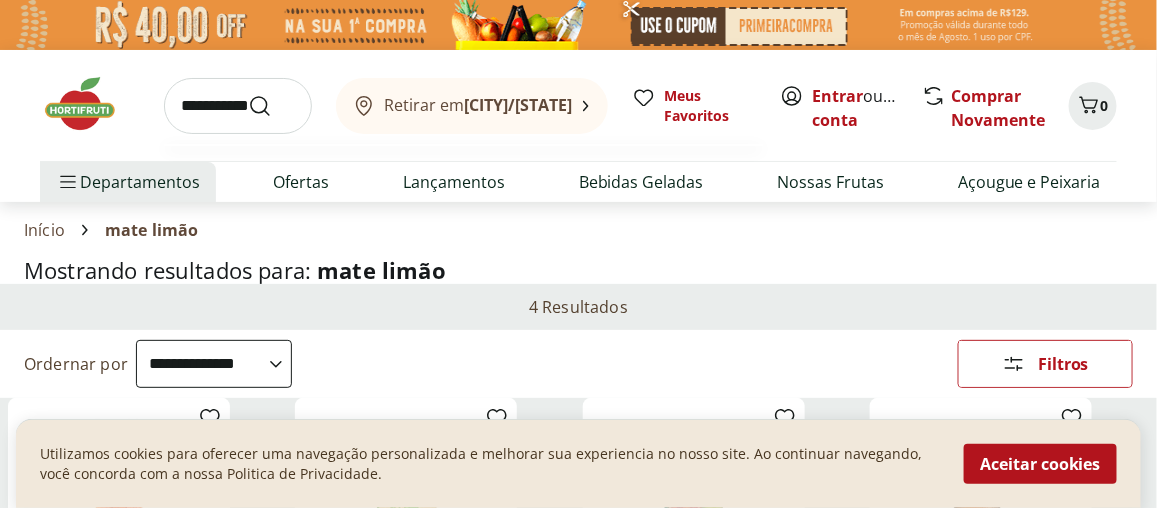 type on "**********" 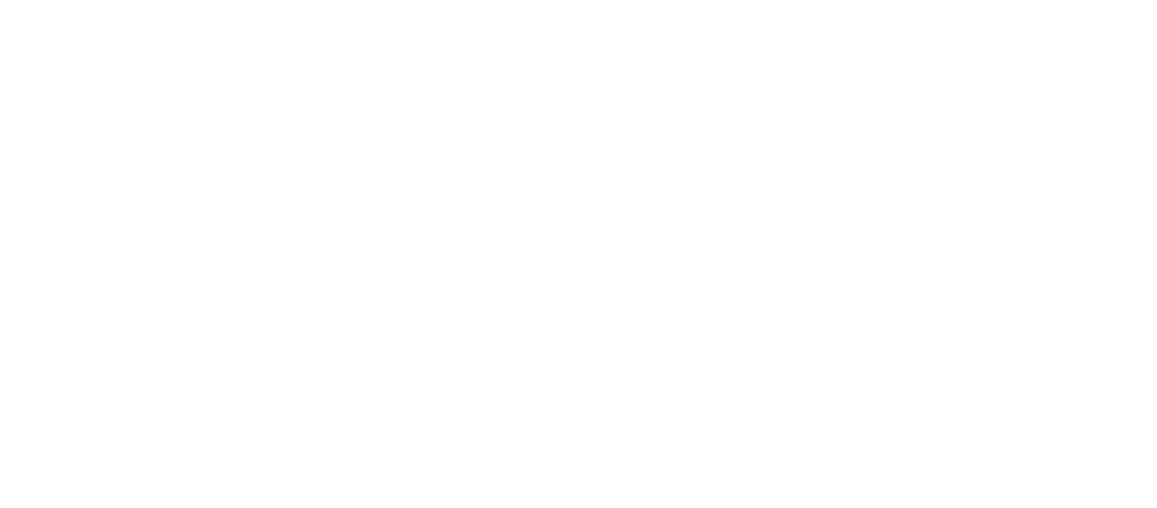 select on "**********" 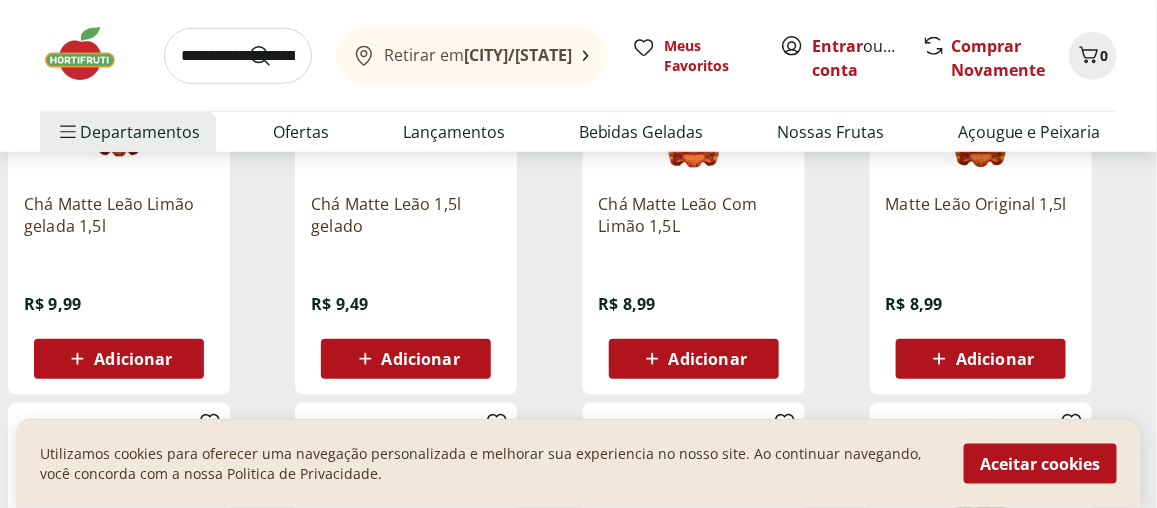 scroll, scrollTop: 433, scrollLeft: 0, axis: vertical 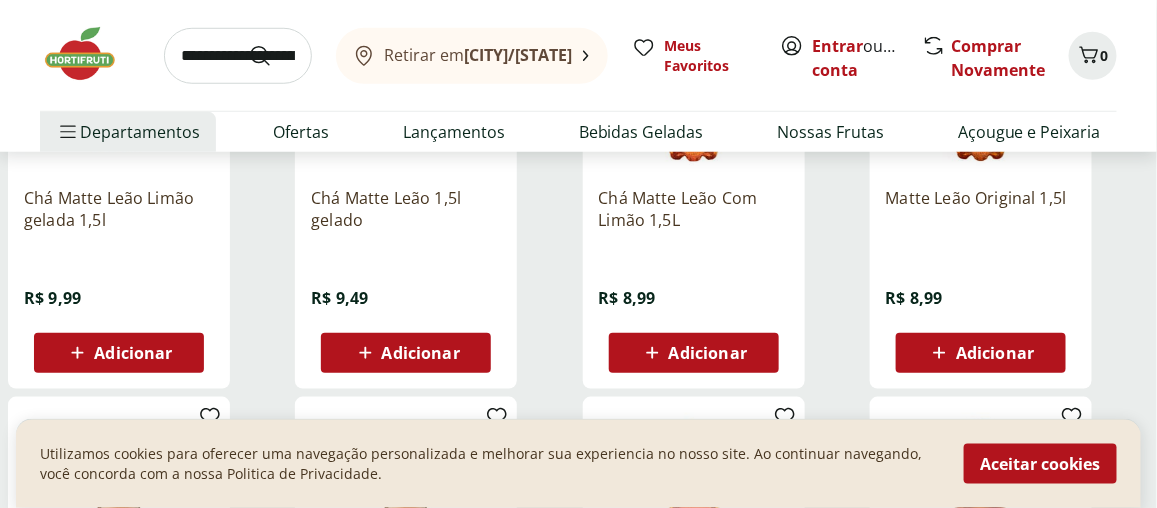 click on "Adicionar" at bounding box center (694, 353) 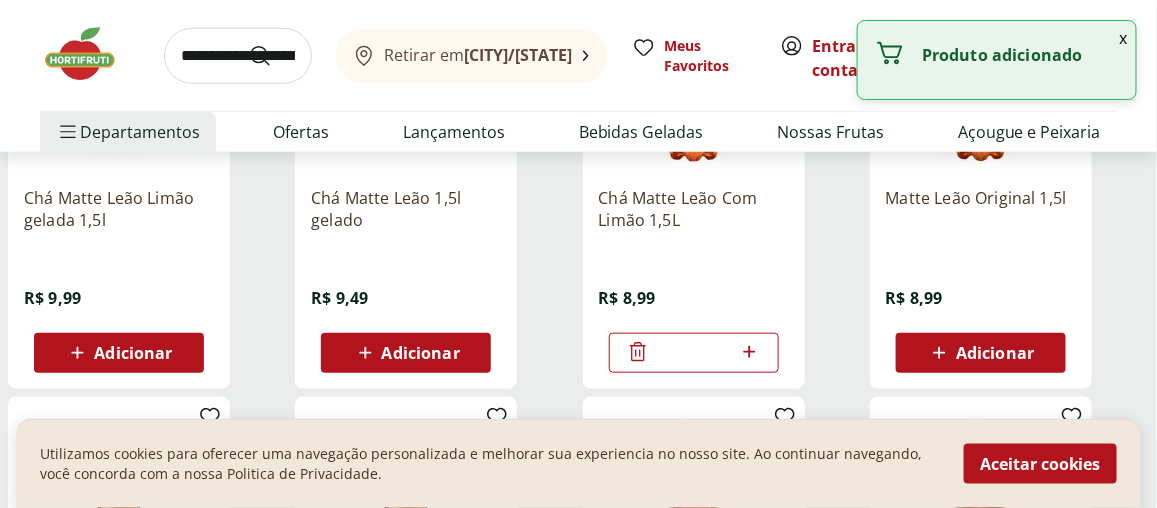 click 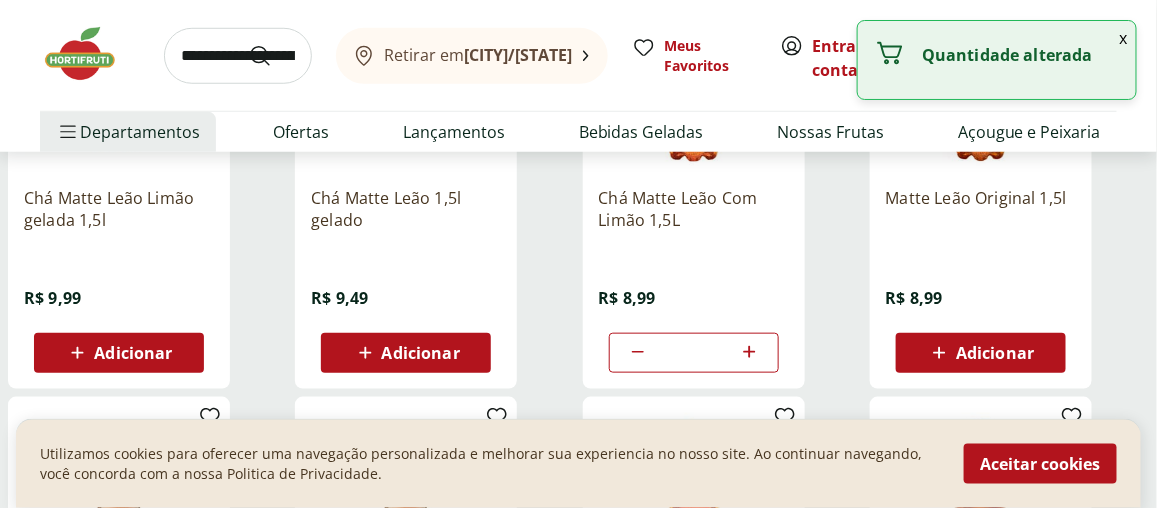click 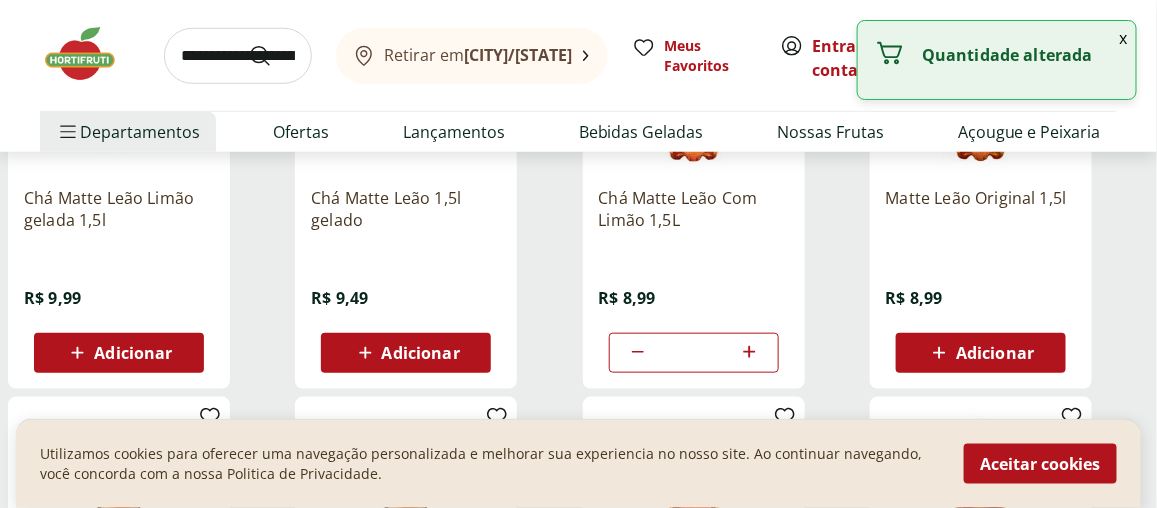 click 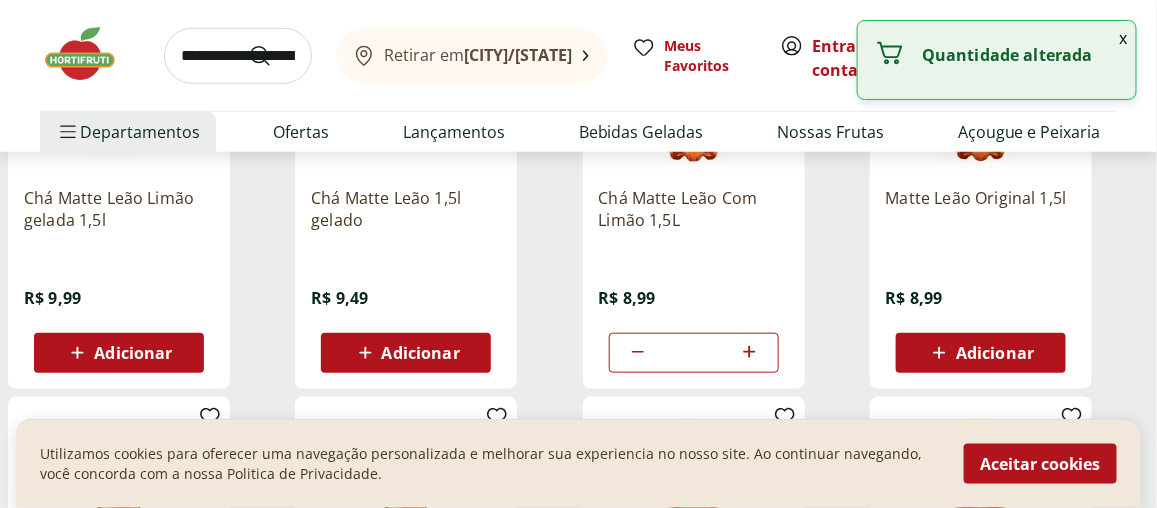 click at bounding box center (750, 353) 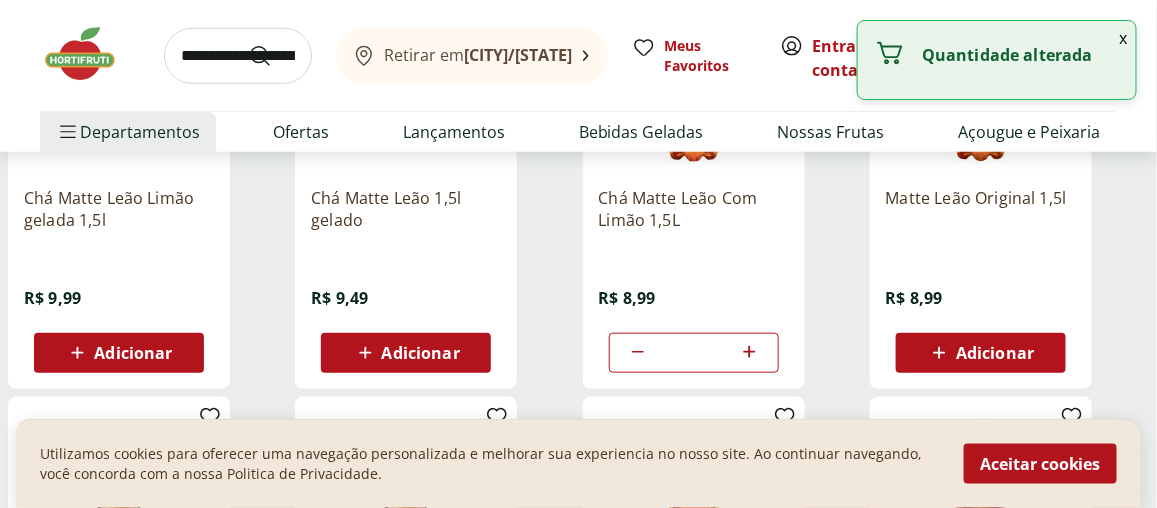 click at bounding box center (750, 353) 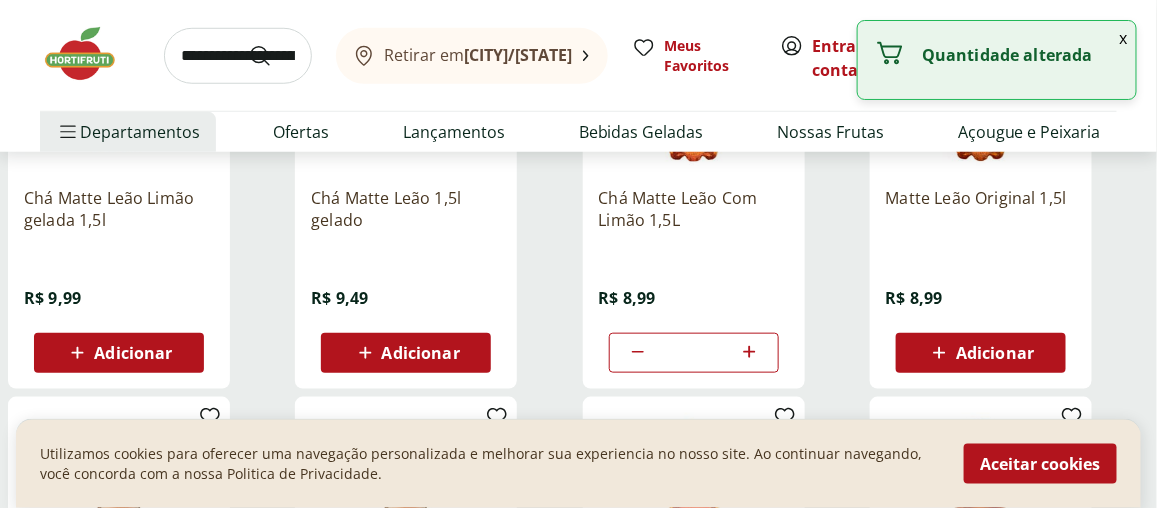 click 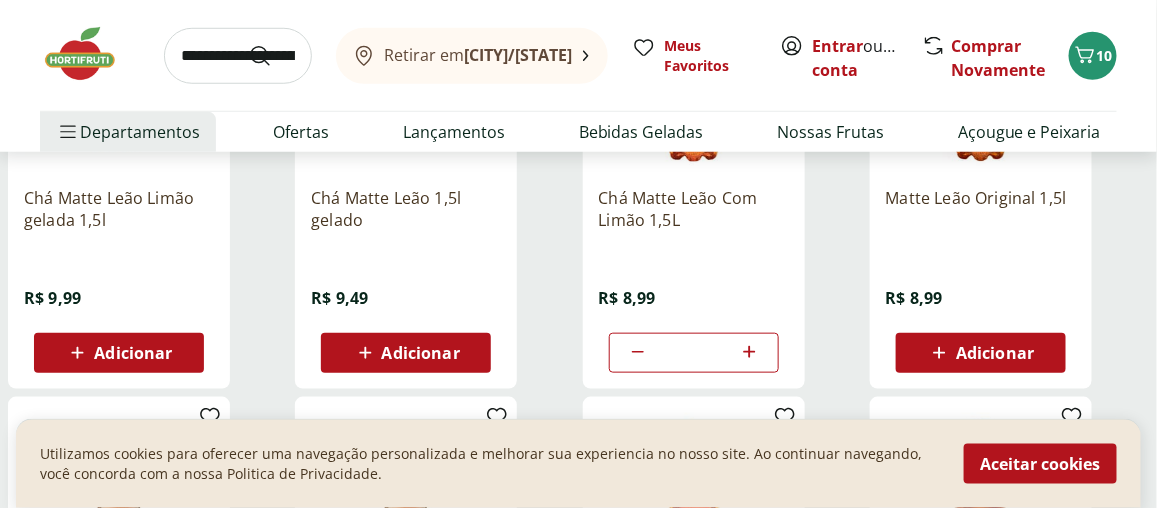 click 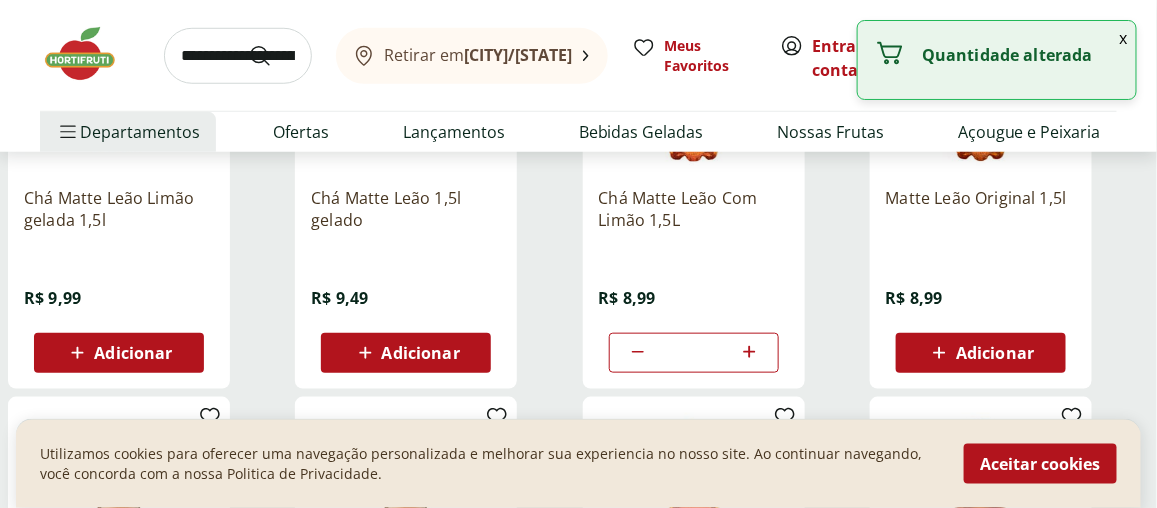 click 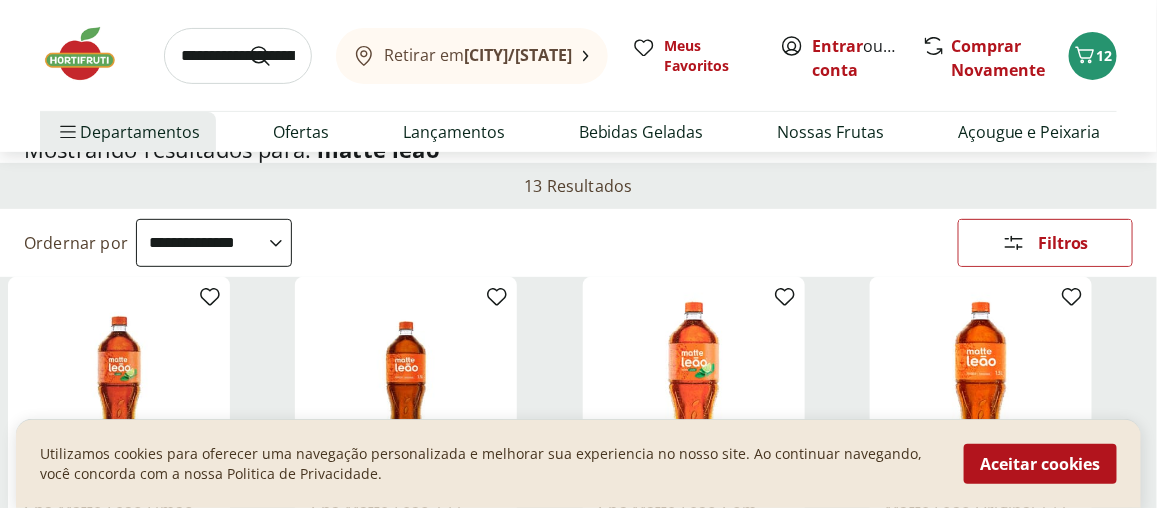 scroll, scrollTop: 0, scrollLeft: 0, axis: both 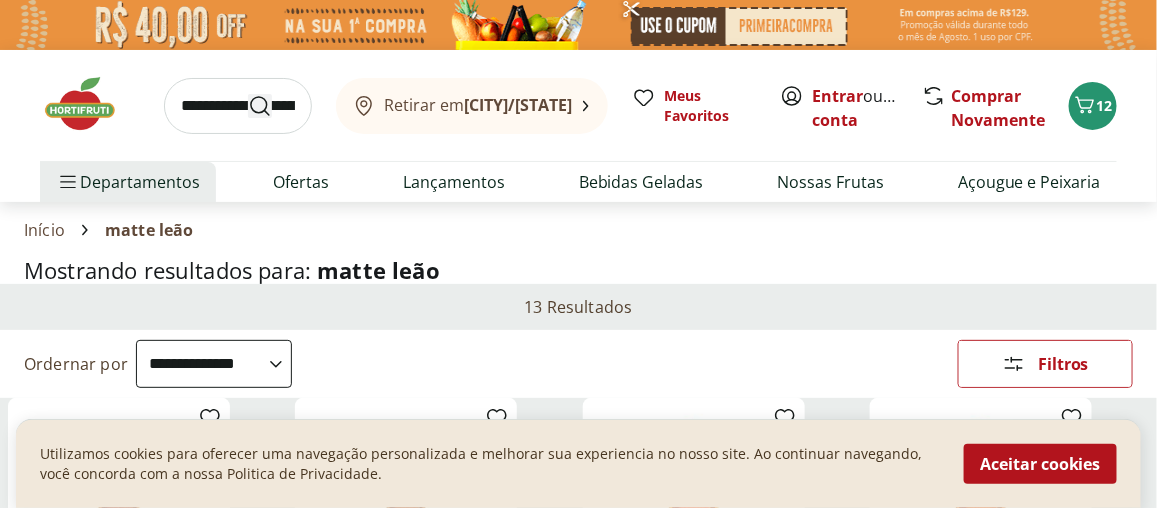 click 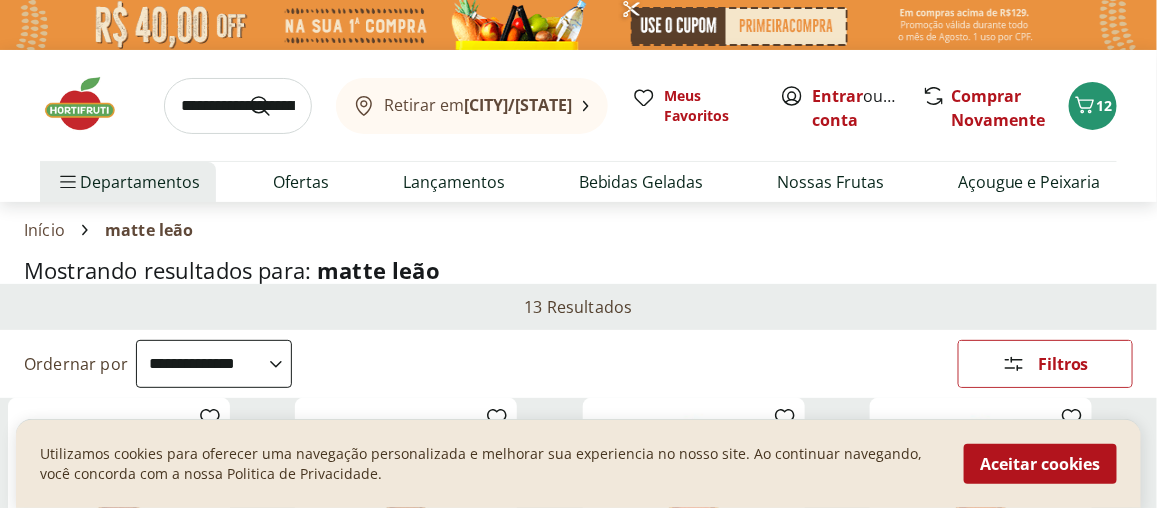 click at bounding box center (238, 106) 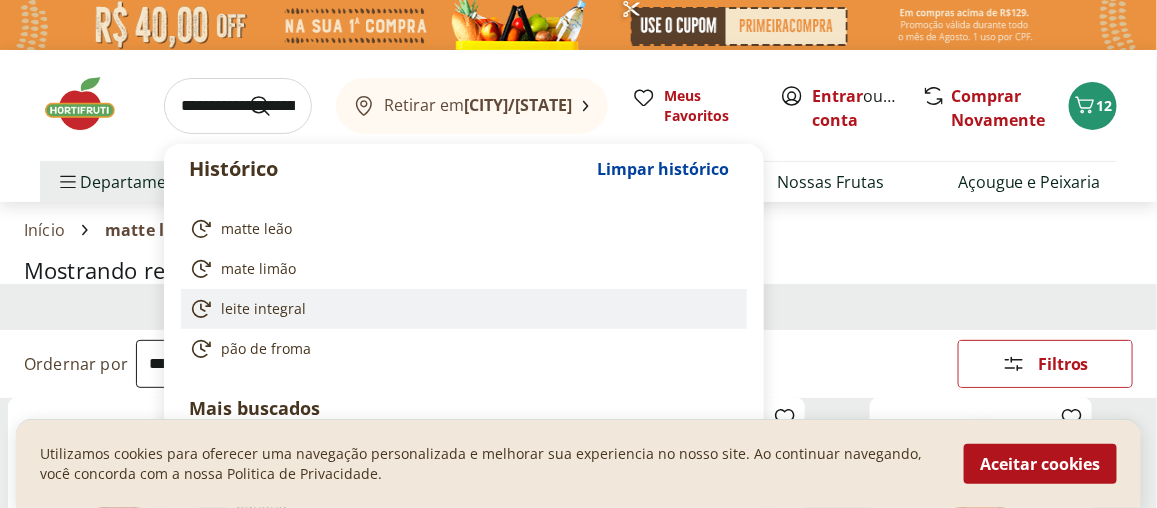 click on "leite integral" at bounding box center (263, 309) 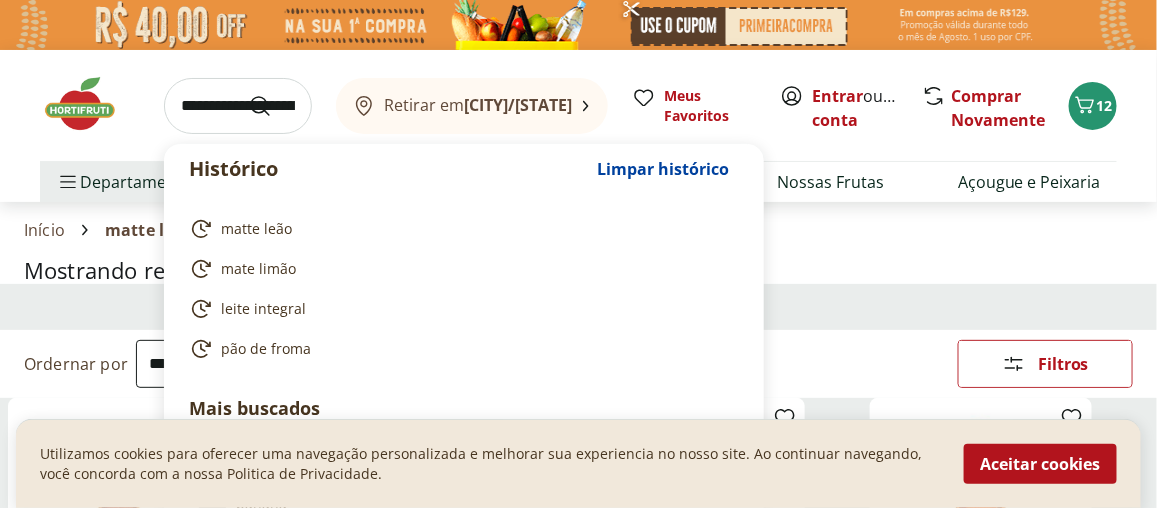 type on "**********" 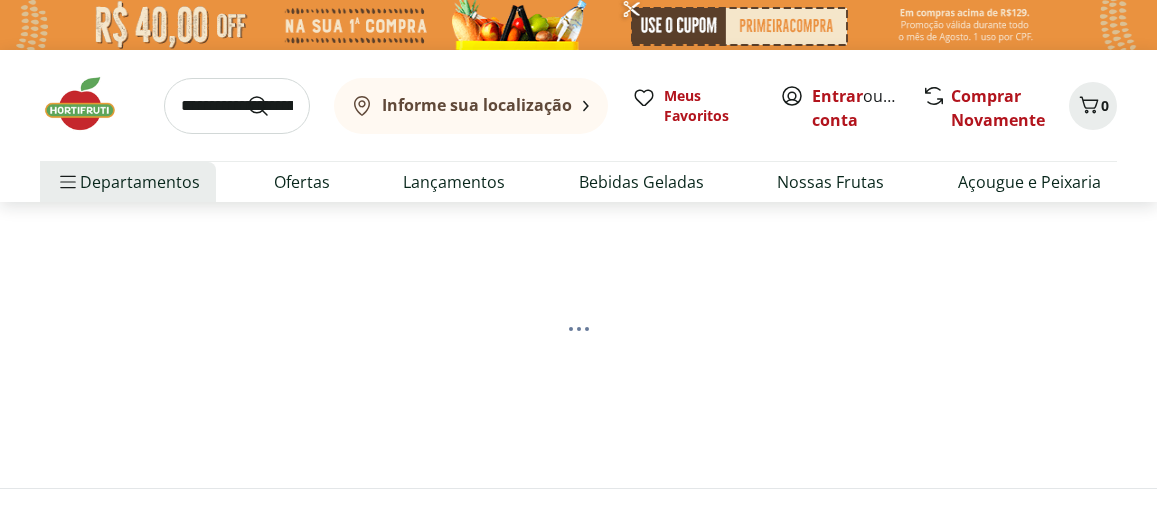 scroll, scrollTop: 0, scrollLeft: 0, axis: both 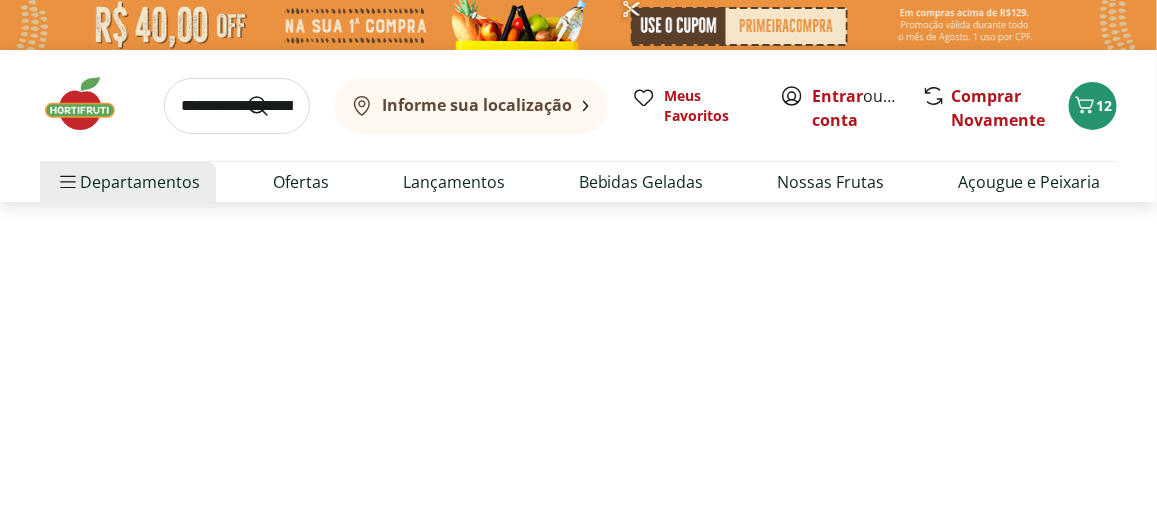 select on "**********" 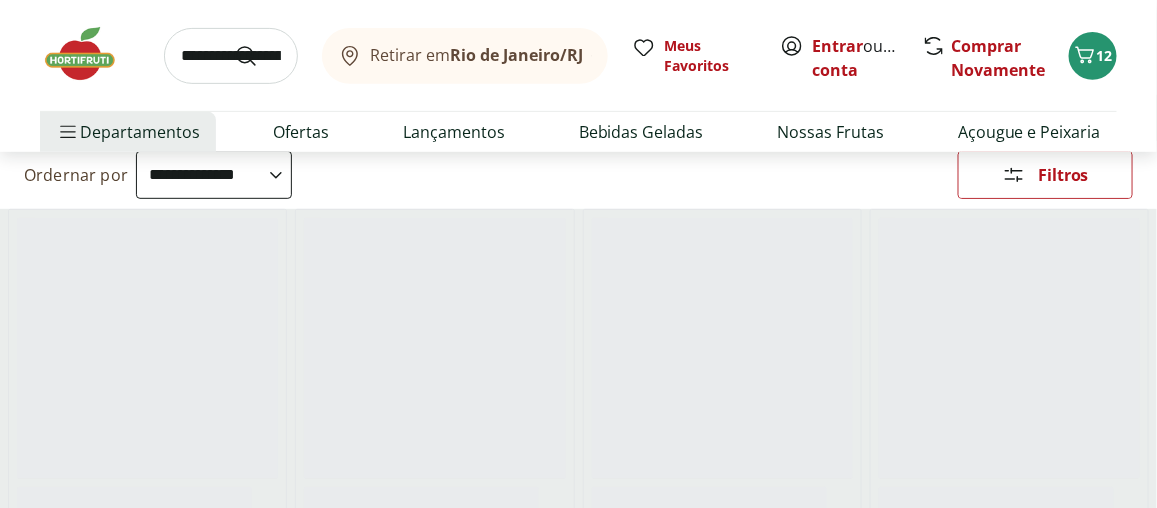 scroll, scrollTop: 211, scrollLeft: 0, axis: vertical 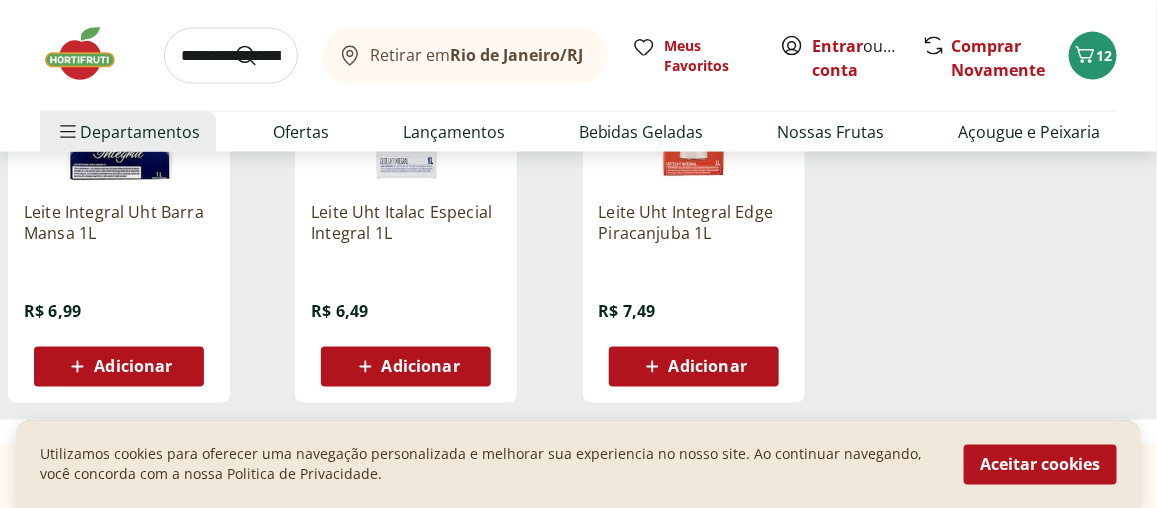 click on "Adicionar" at bounding box center (406, 367) 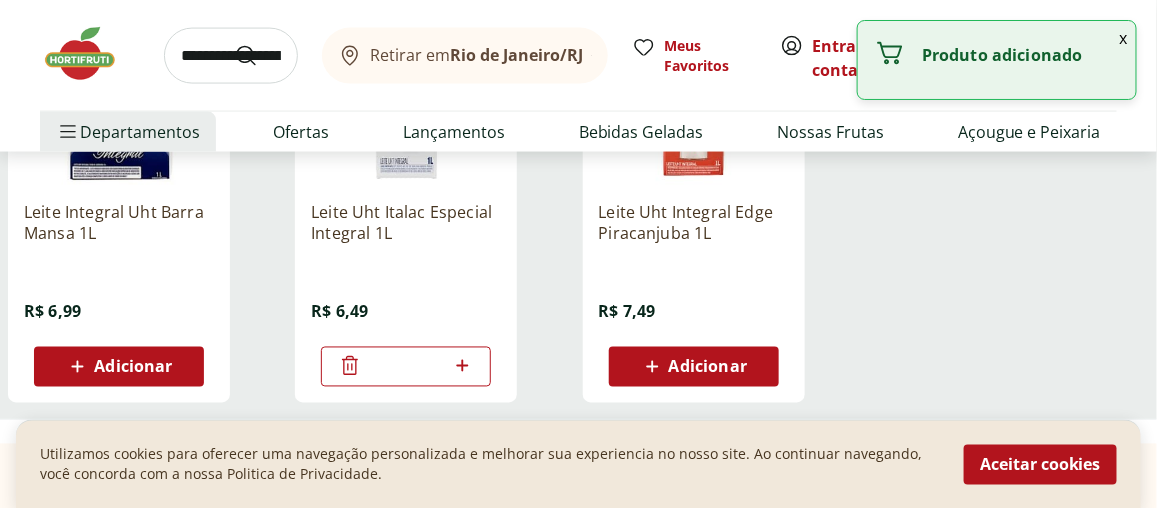 click 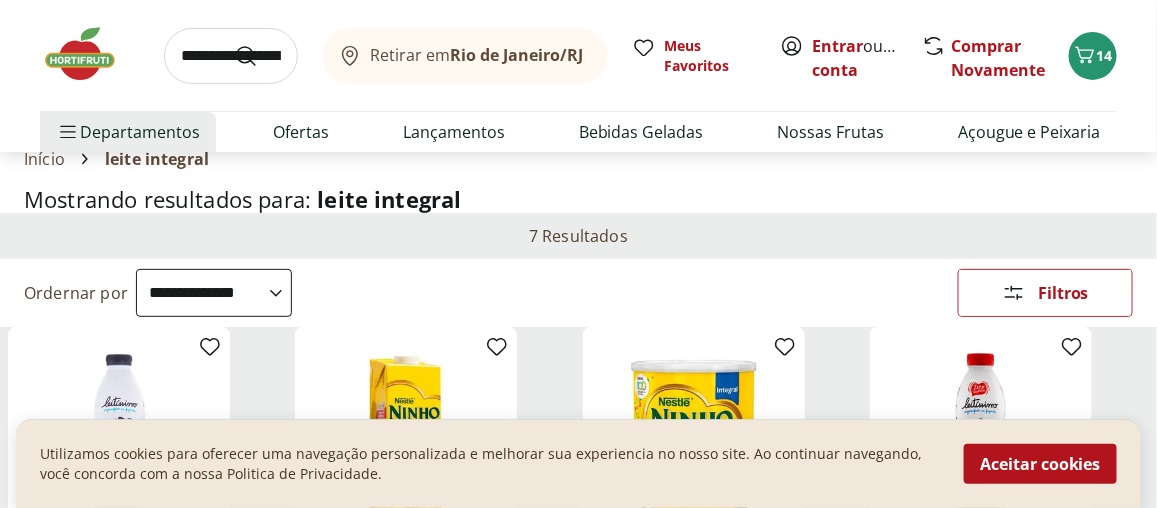 scroll, scrollTop: 0, scrollLeft: 0, axis: both 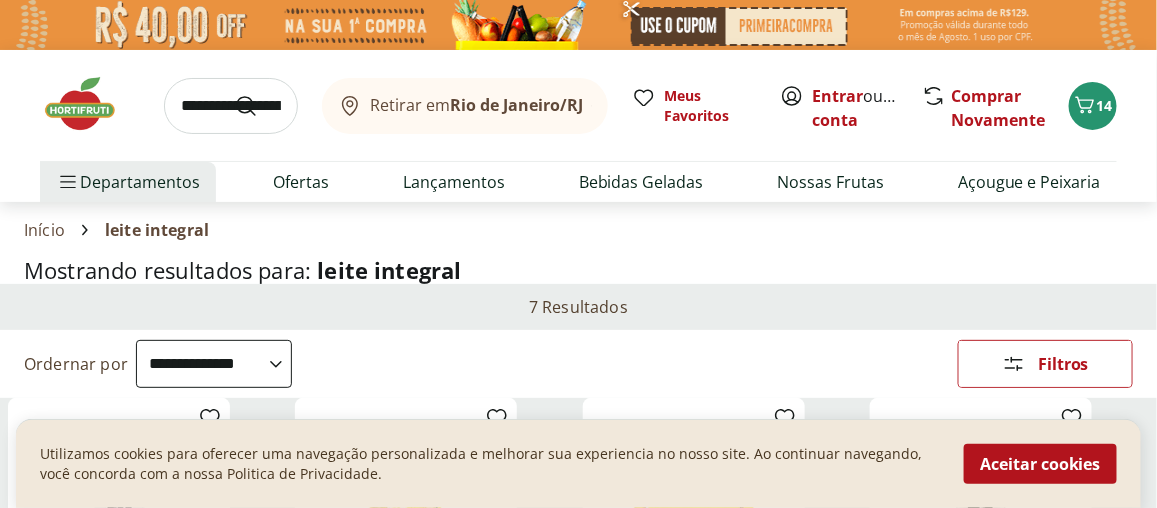 click at bounding box center [231, 106] 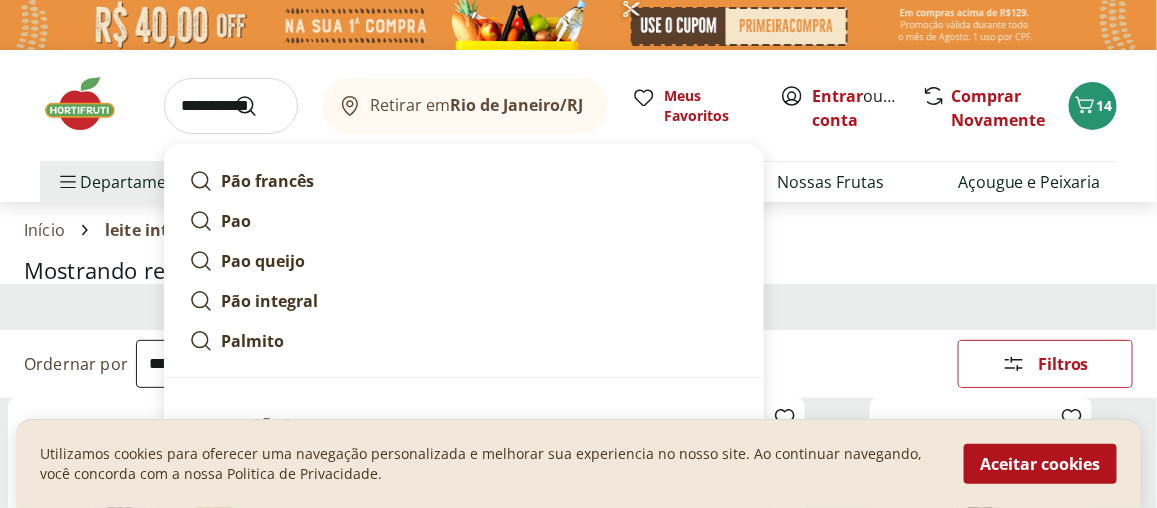 type on "**********" 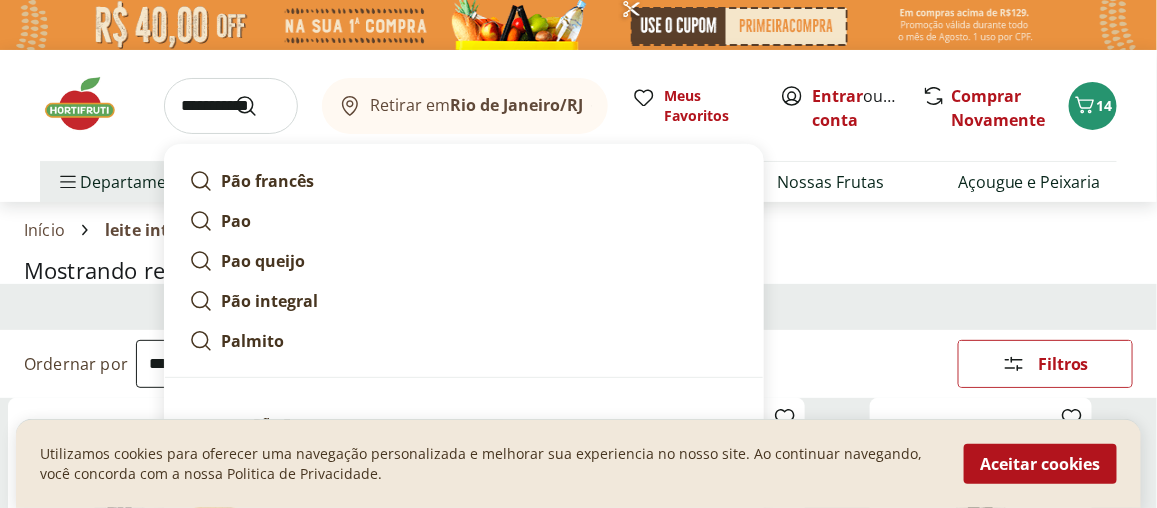 click at bounding box center (258, 106) 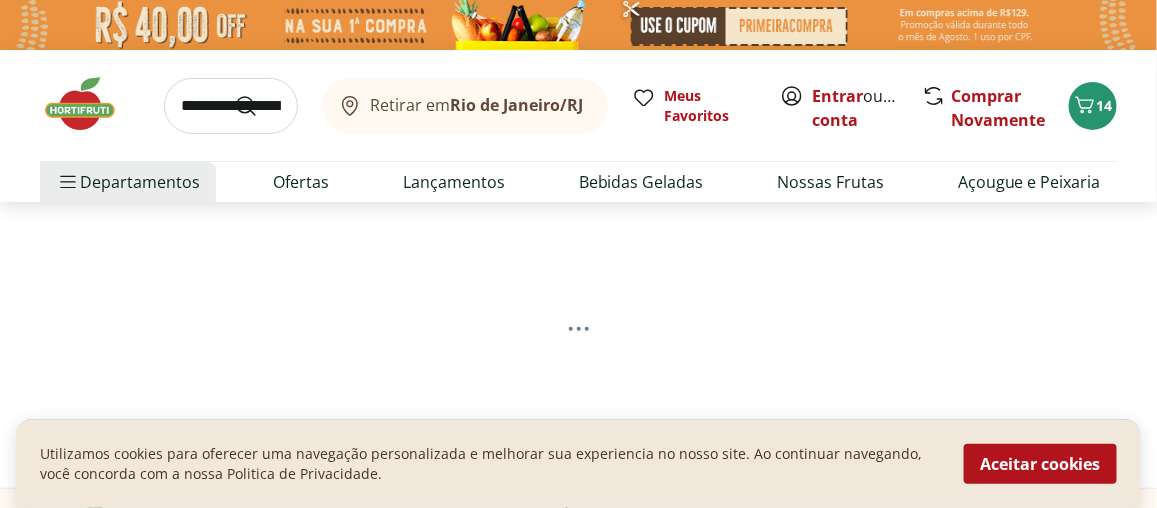 select on "**********" 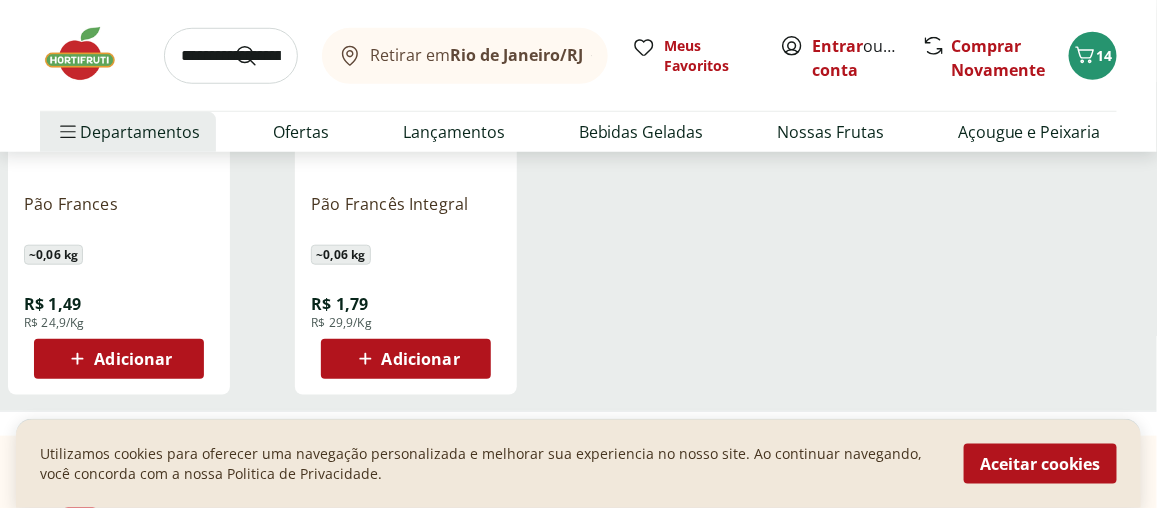 scroll, scrollTop: 433, scrollLeft: 0, axis: vertical 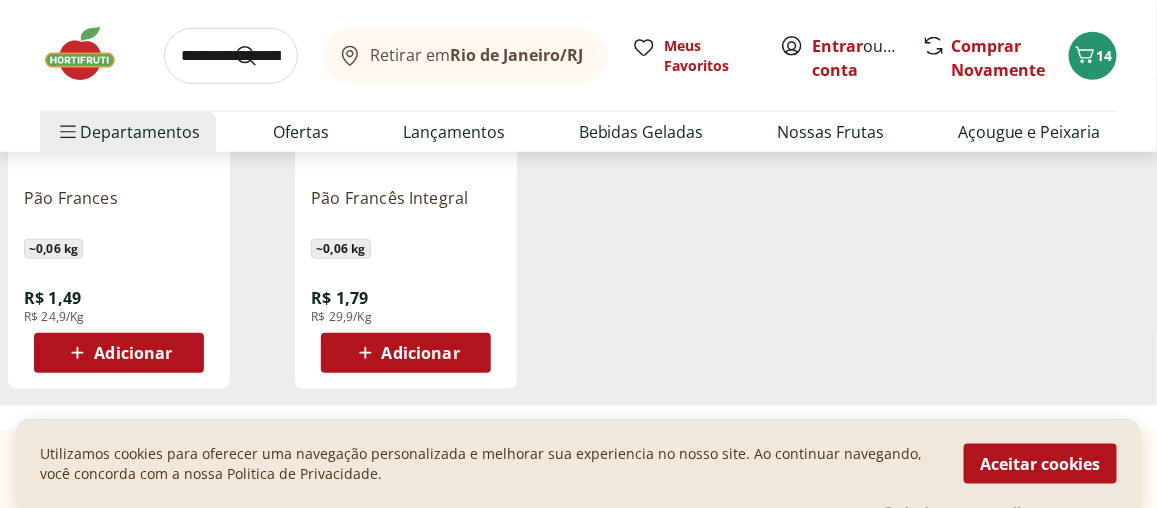click on "Adicionar" at bounding box center [119, 353] 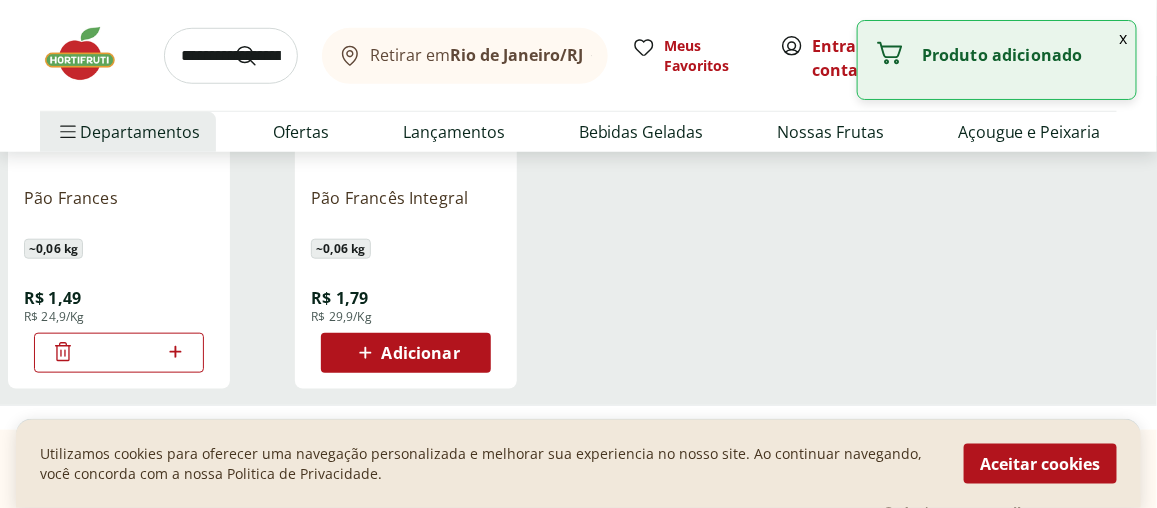 click 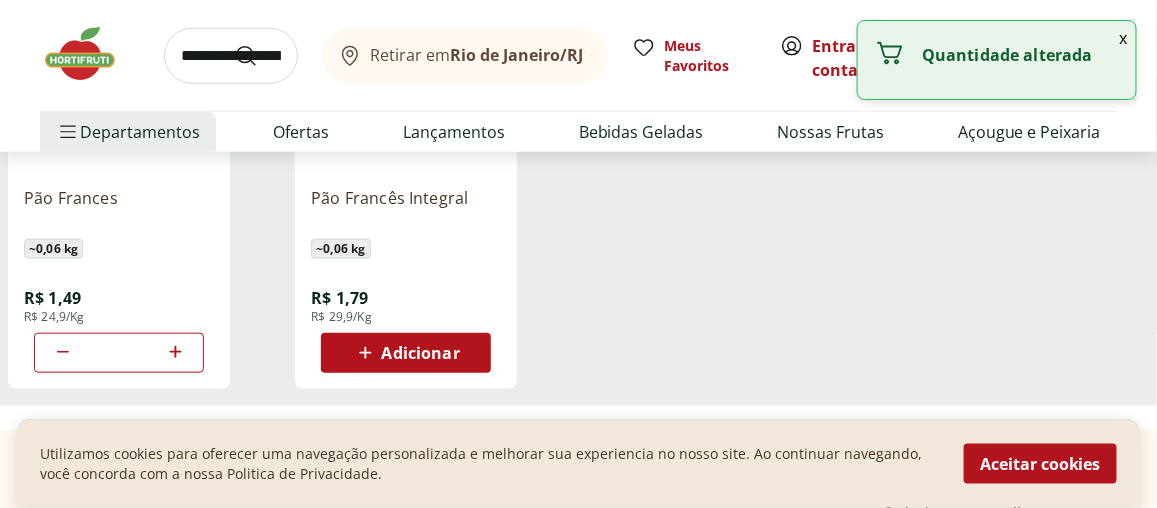 click 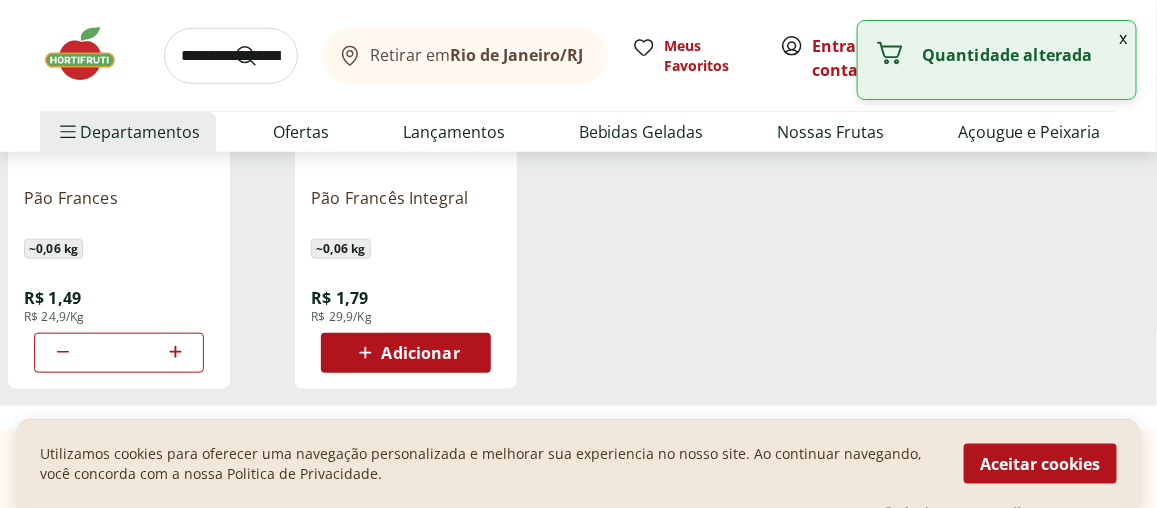 click 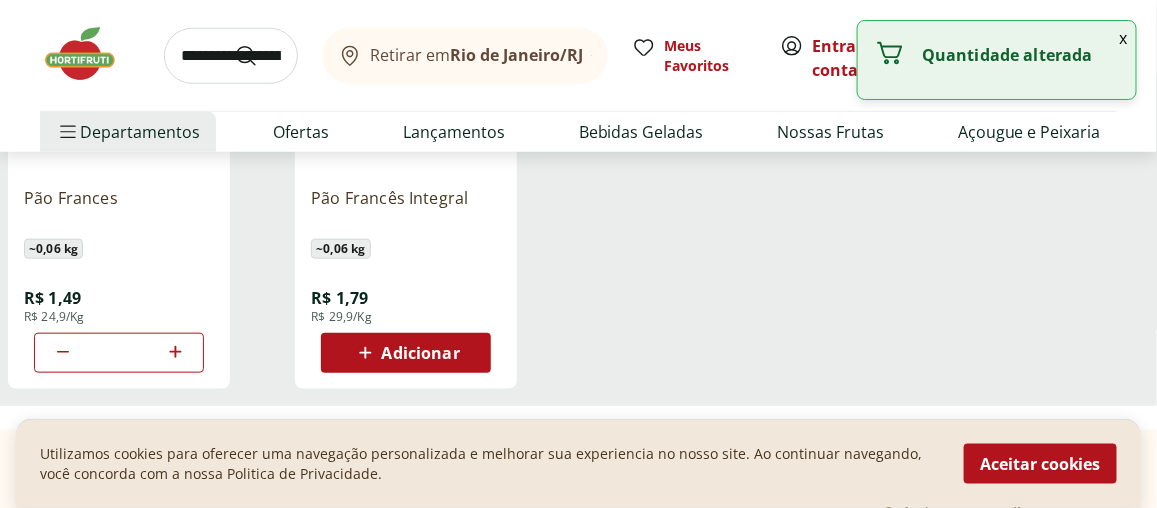 type on "*" 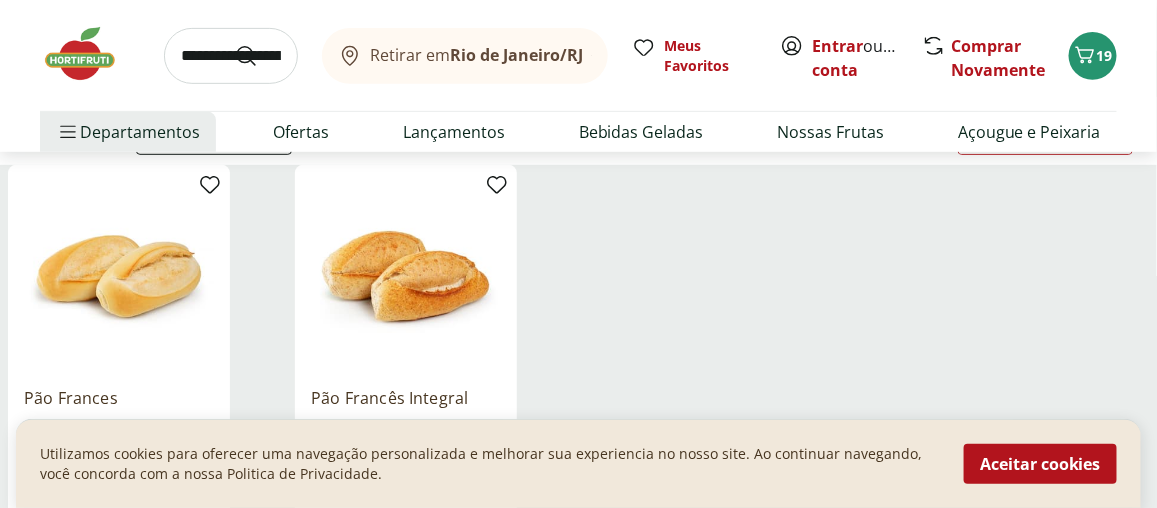 scroll, scrollTop: 0, scrollLeft: 0, axis: both 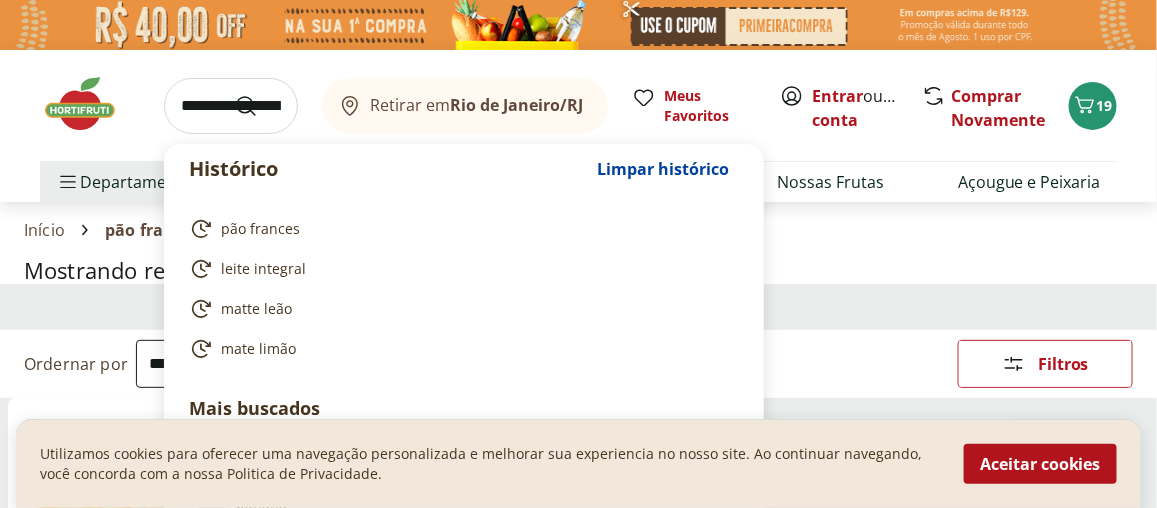 click at bounding box center (231, 106) 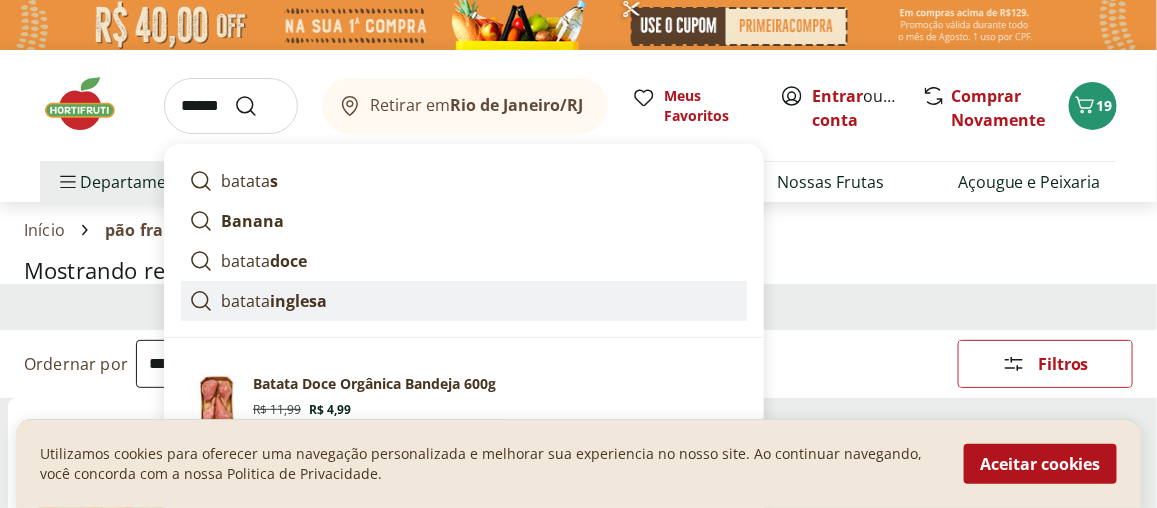 click on "inglesa" at bounding box center (298, 301) 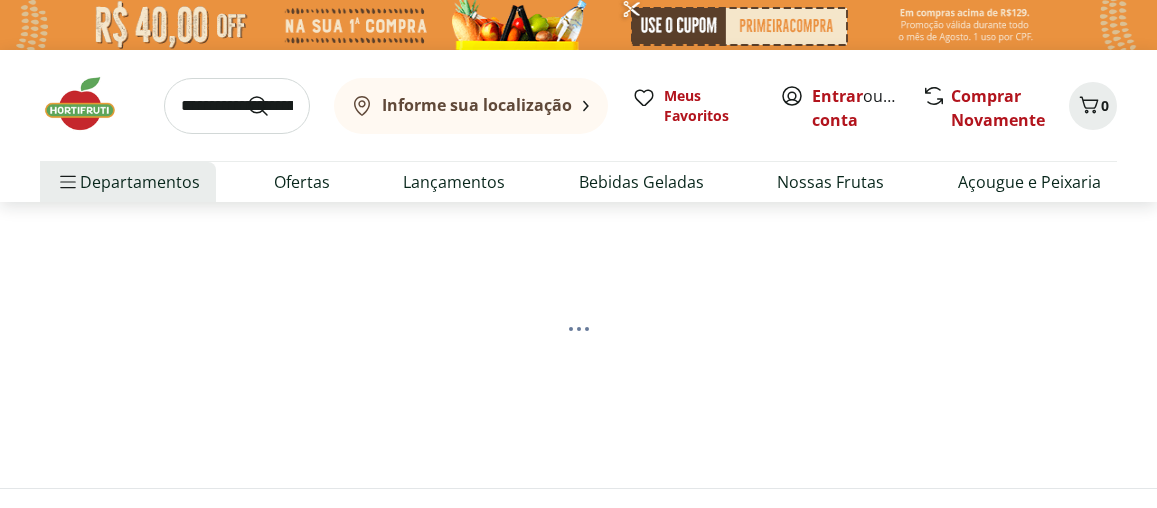 scroll, scrollTop: 0, scrollLeft: 0, axis: both 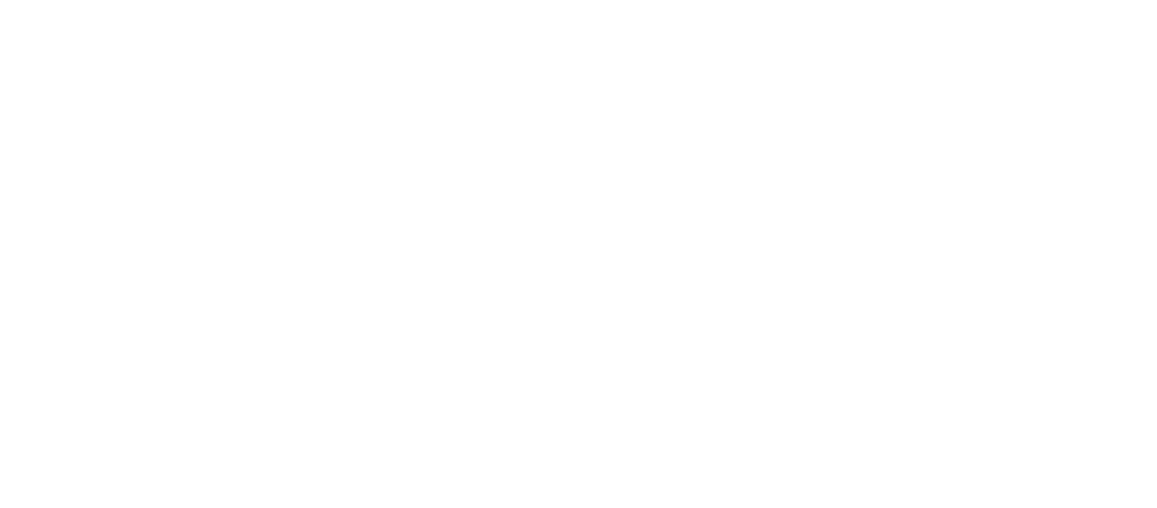 select on "**********" 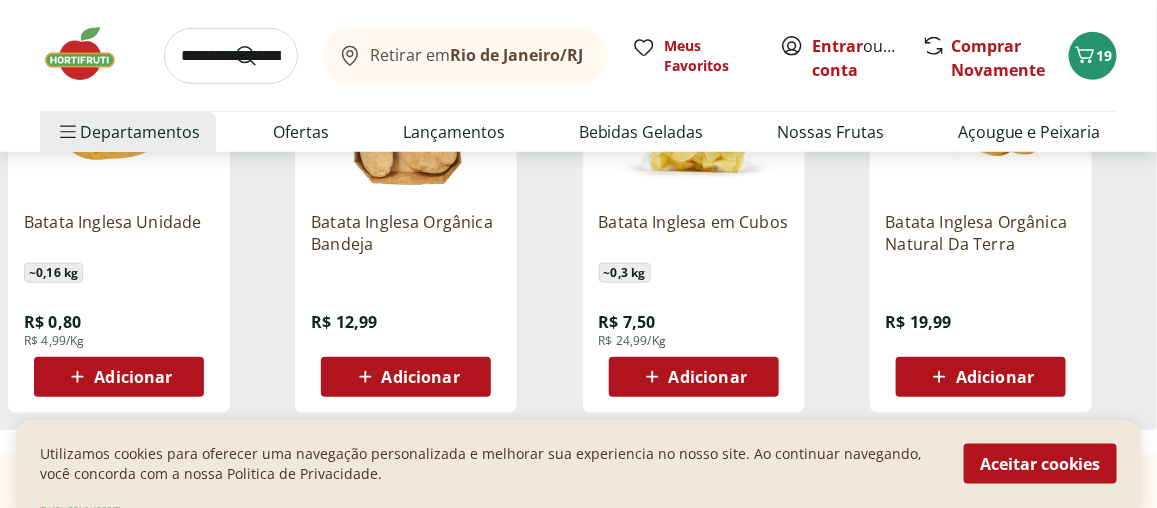 scroll, scrollTop: 412, scrollLeft: 0, axis: vertical 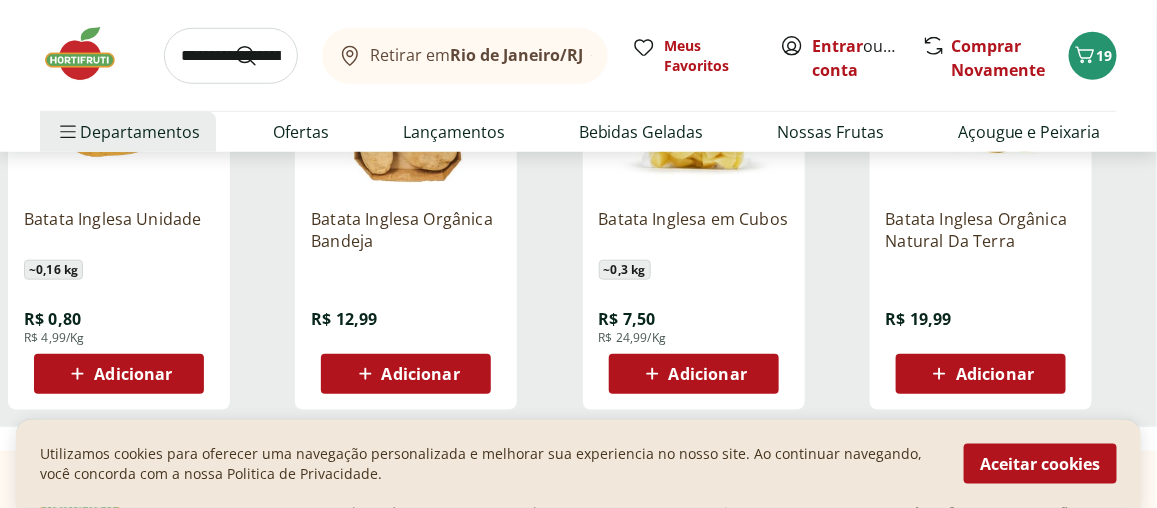 click on "Adicionar" at bounding box center [119, 374] 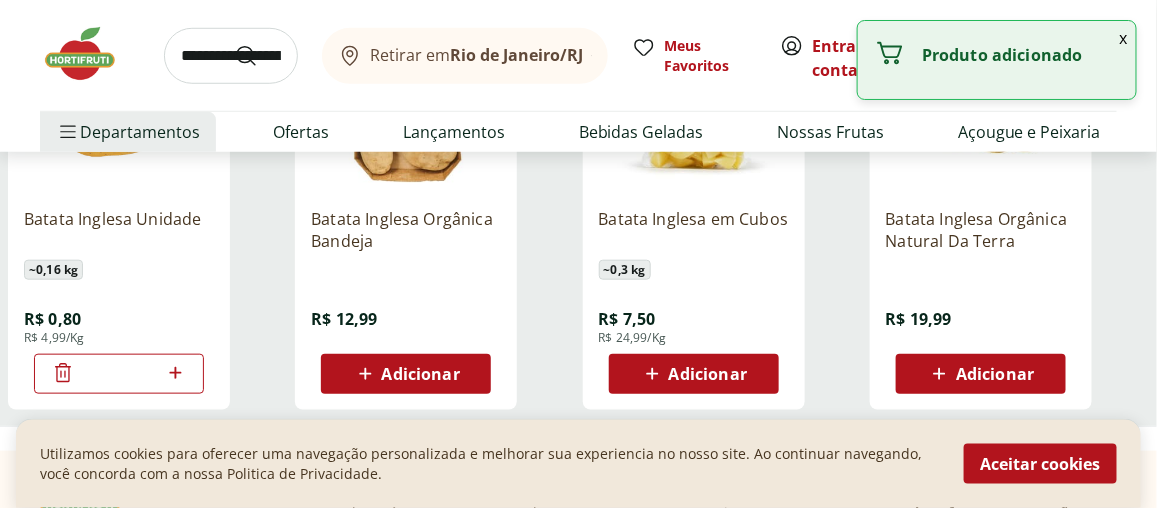 click 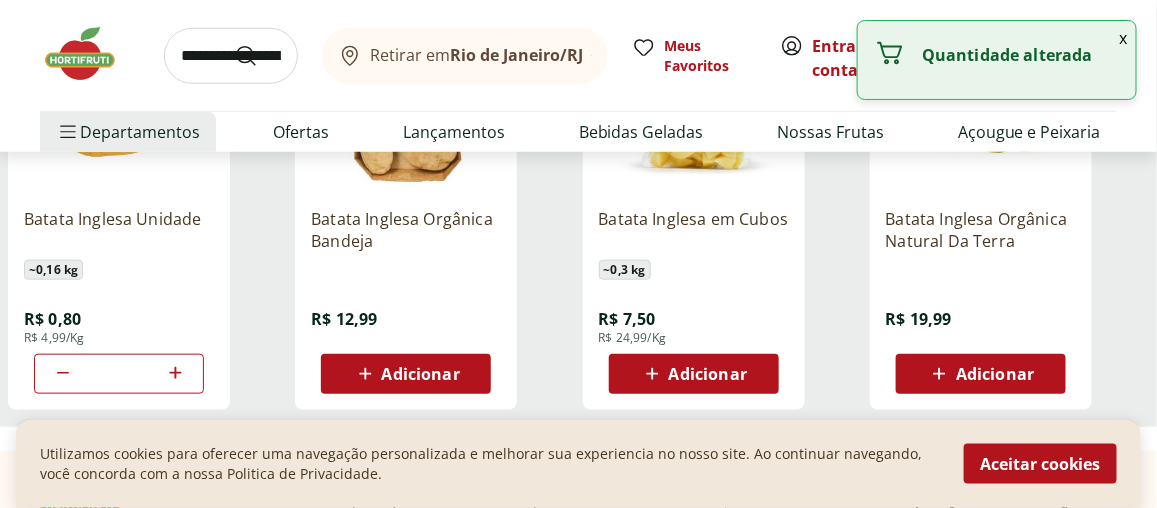 click 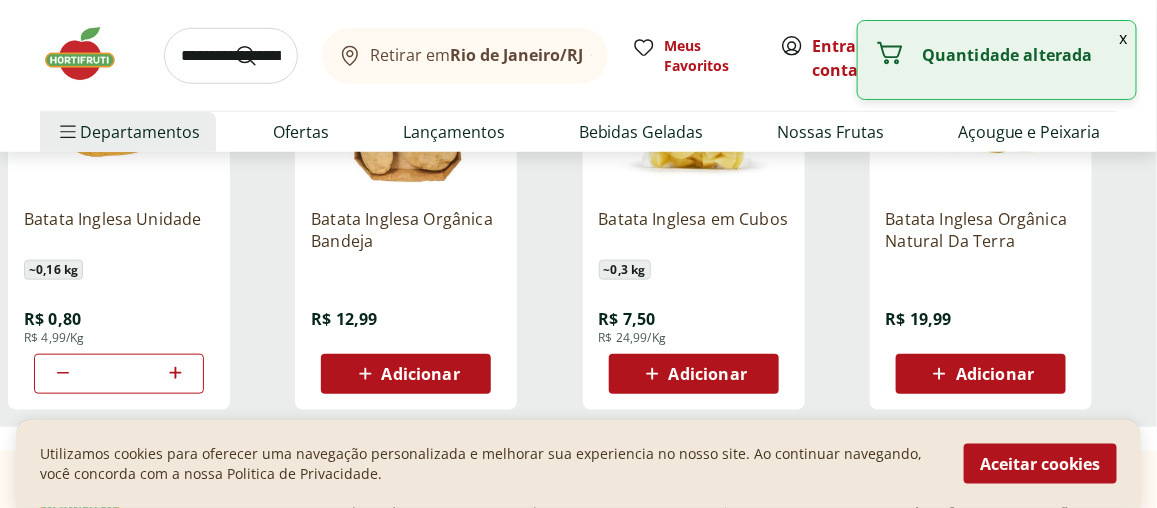 click 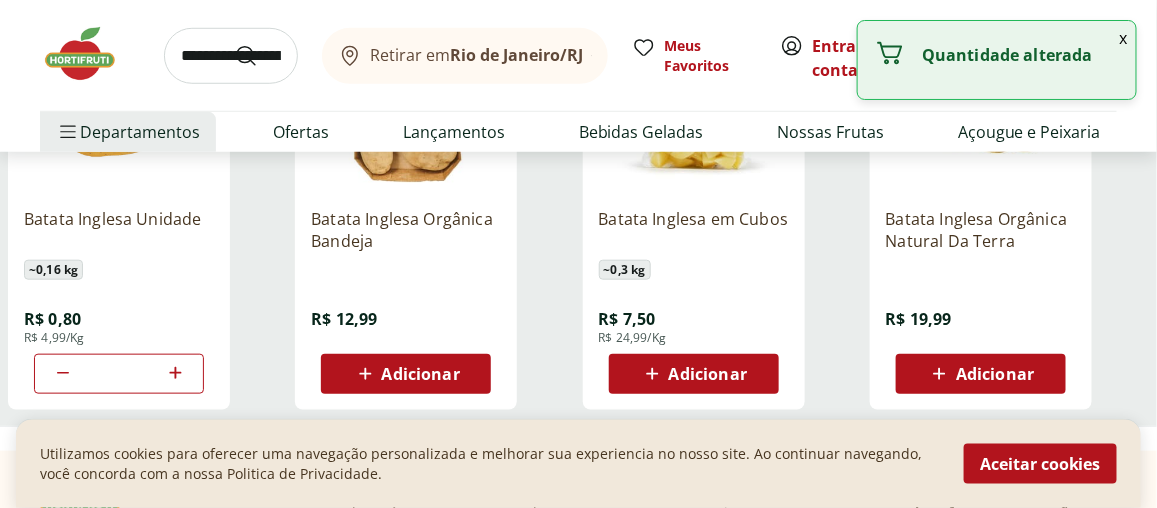 click 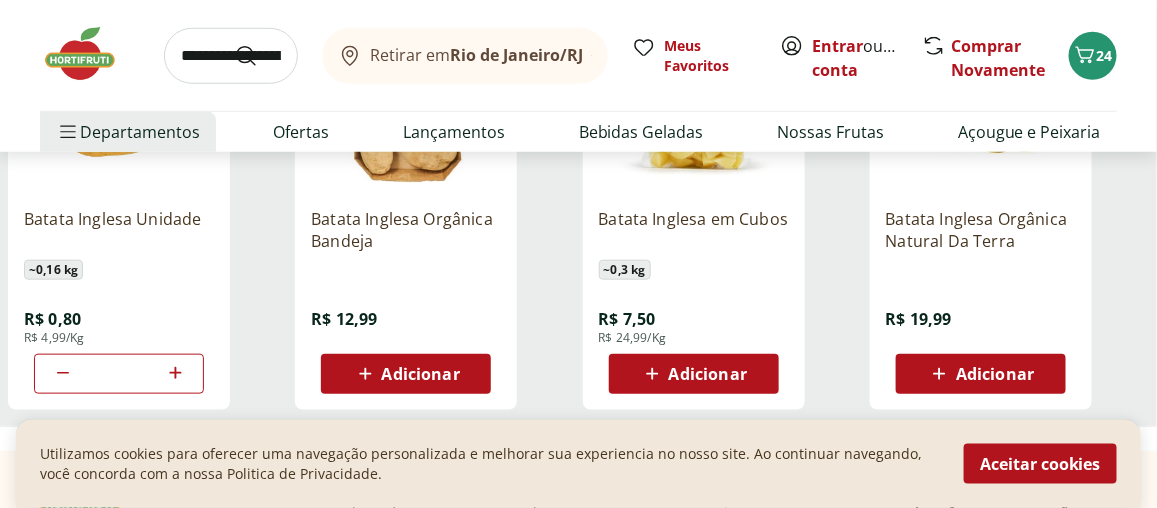 click 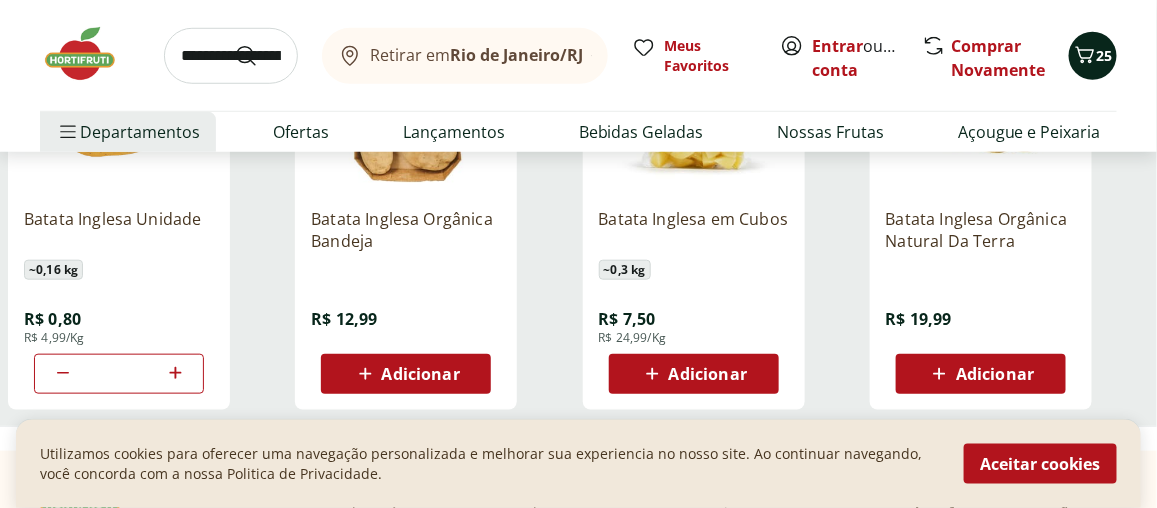 click 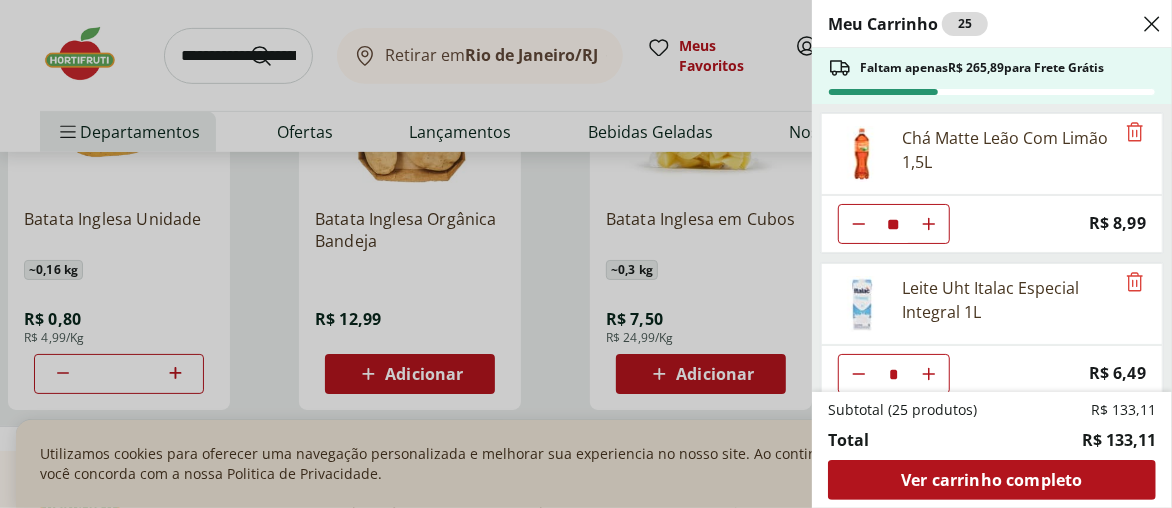click 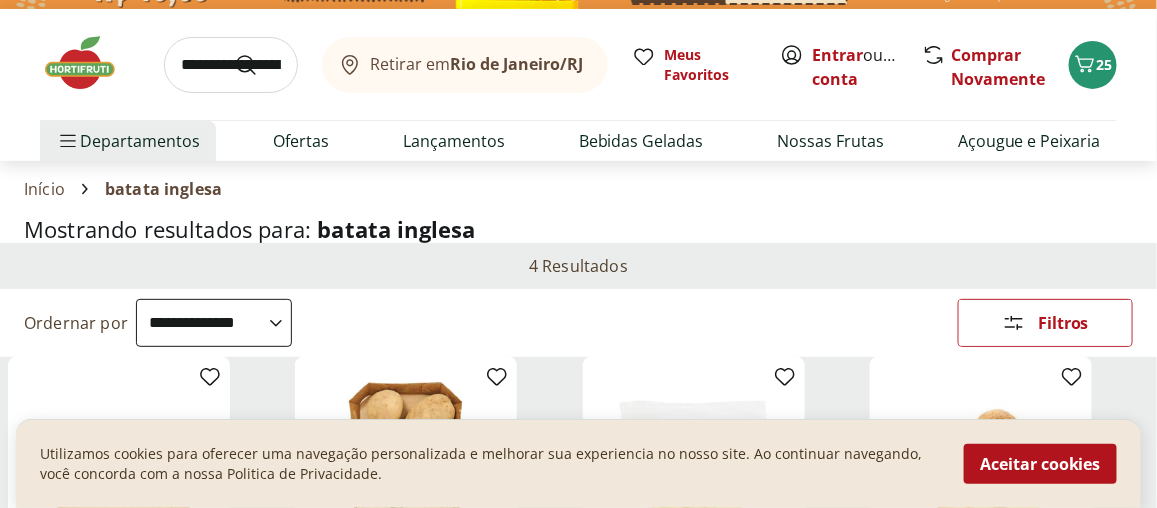 scroll, scrollTop: 0, scrollLeft: 0, axis: both 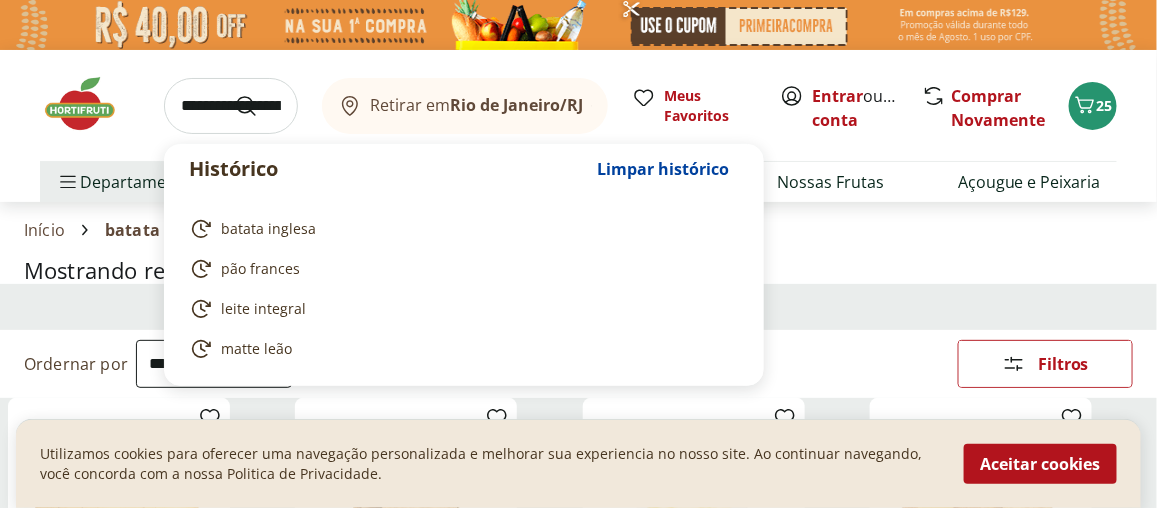 click at bounding box center (231, 106) 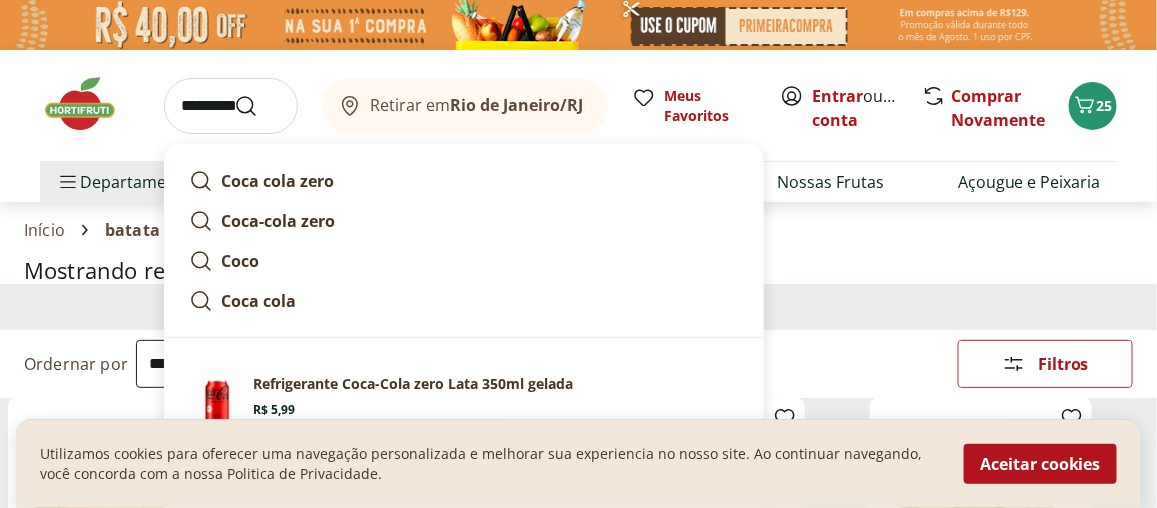 type on "*********" 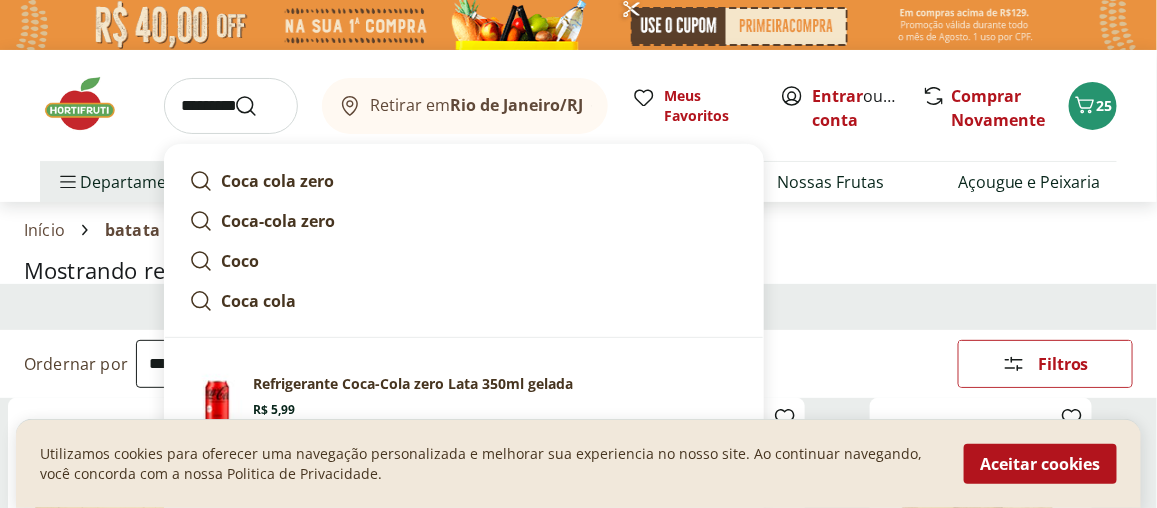 click at bounding box center (258, 106) 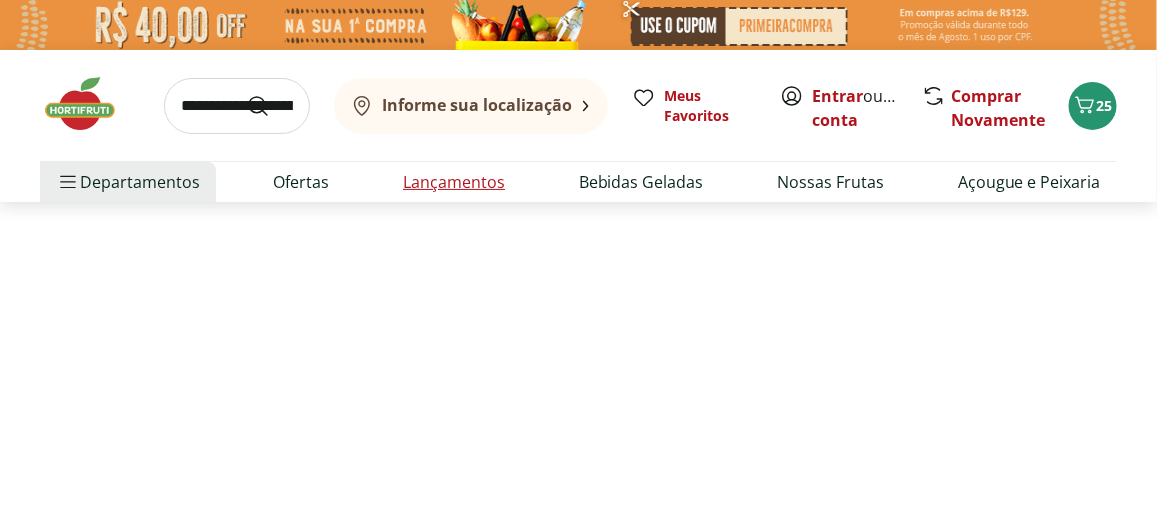 select on "**********" 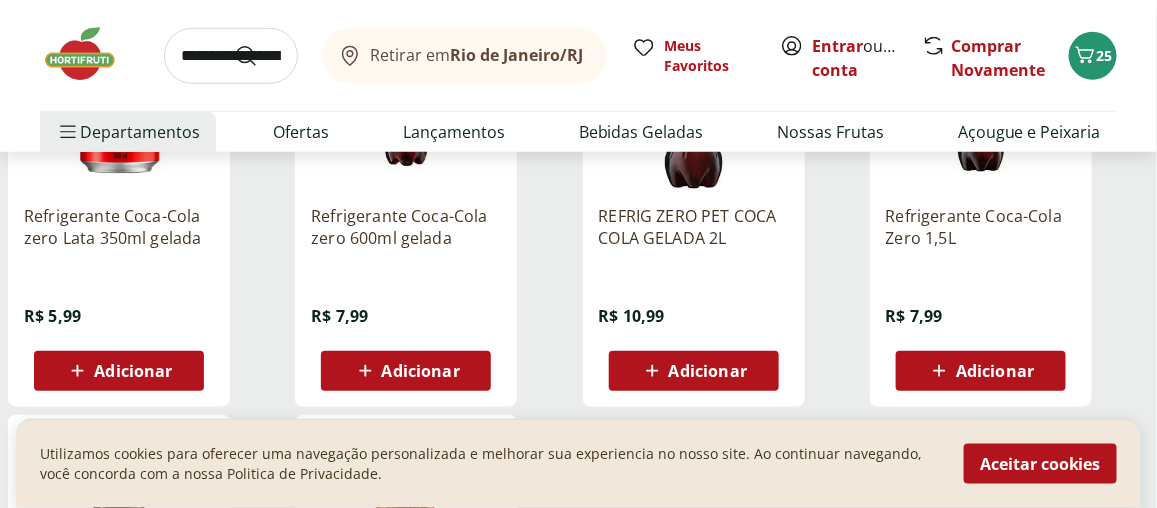 scroll, scrollTop: 421, scrollLeft: 0, axis: vertical 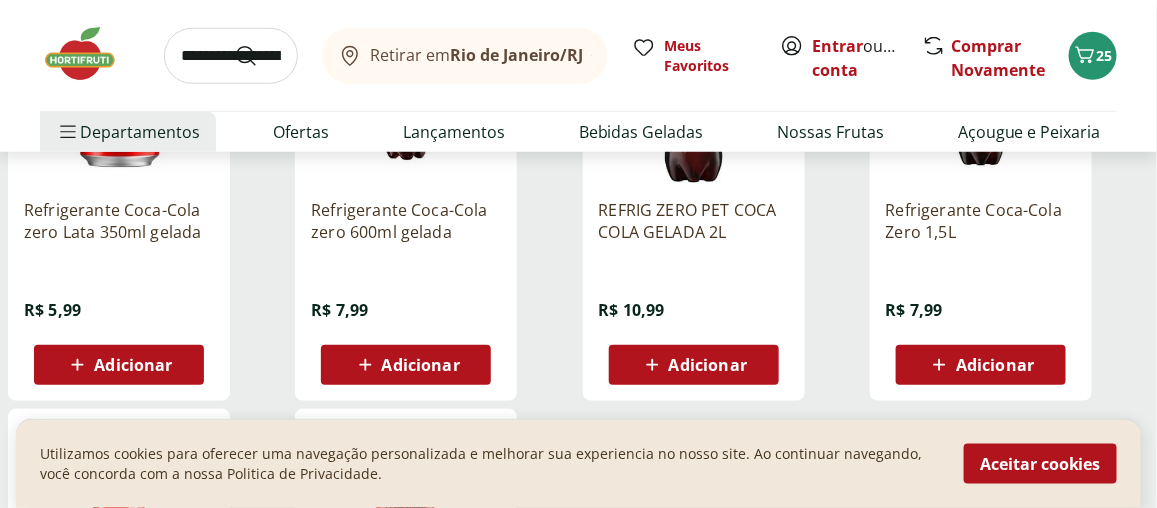 click on "Adicionar" at bounding box center [981, 365] 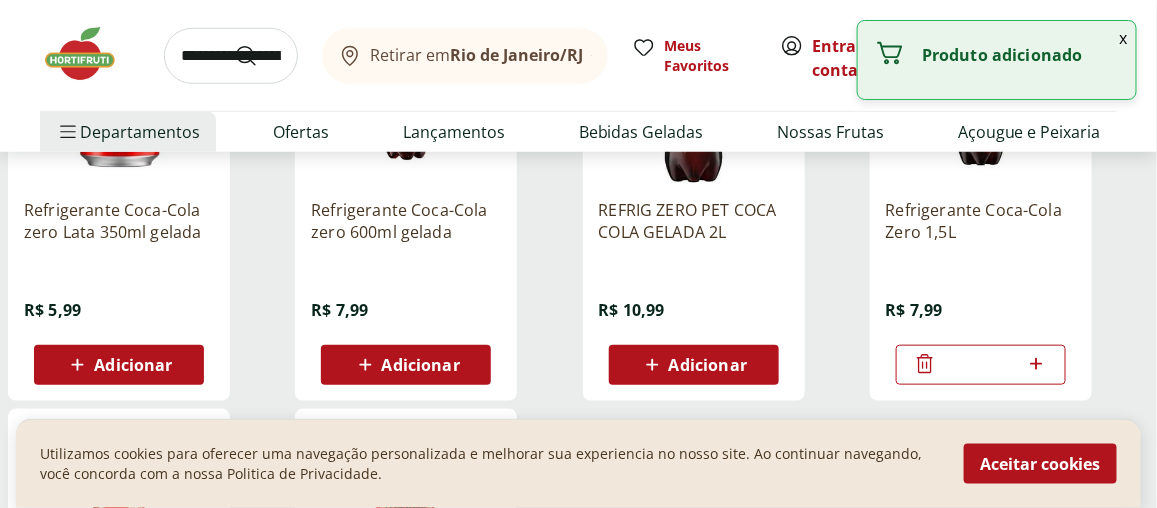 click 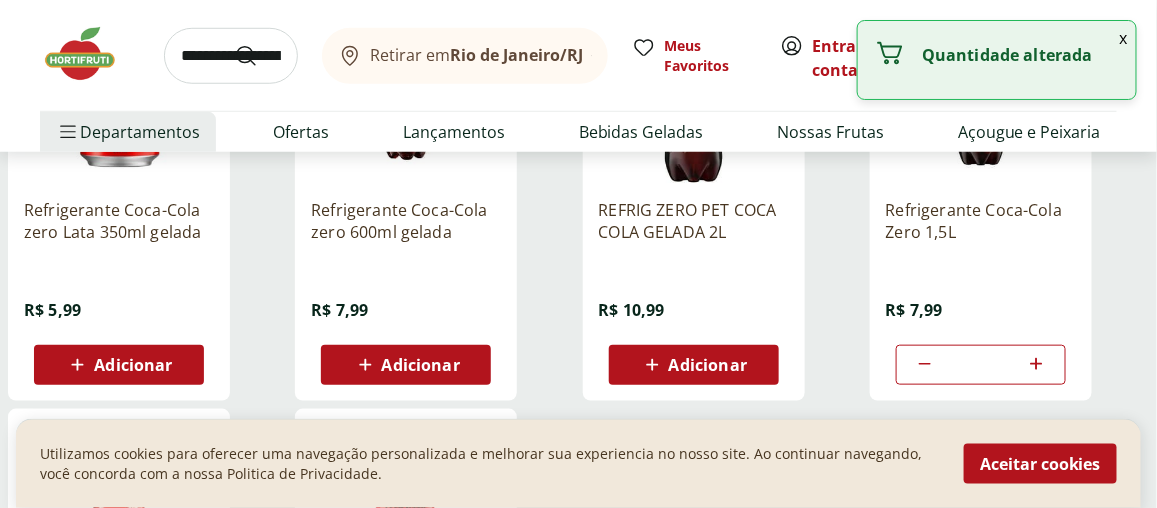 click 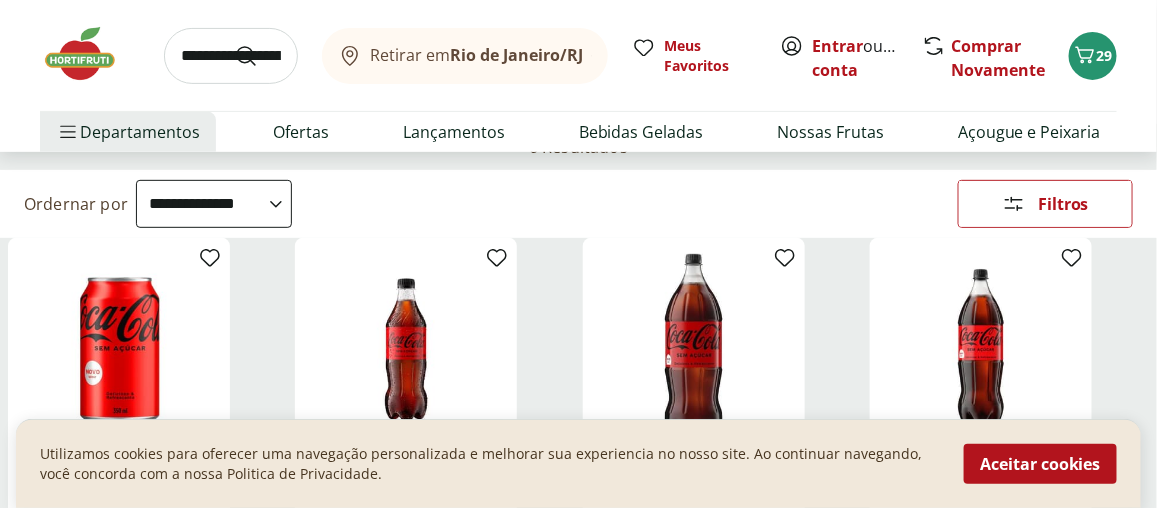 scroll, scrollTop: 0, scrollLeft: 0, axis: both 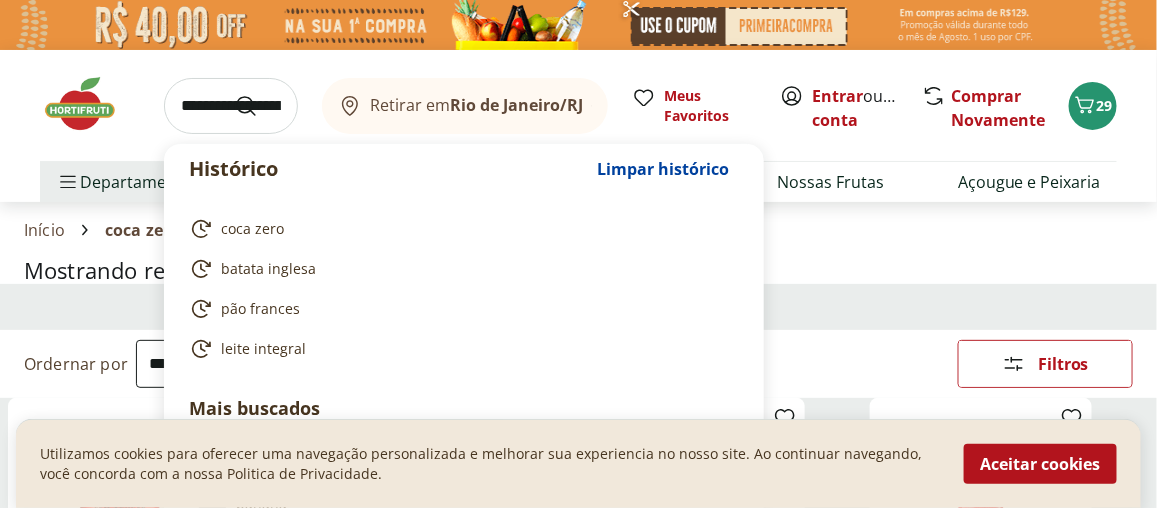 click at bounding box center (231, 106) 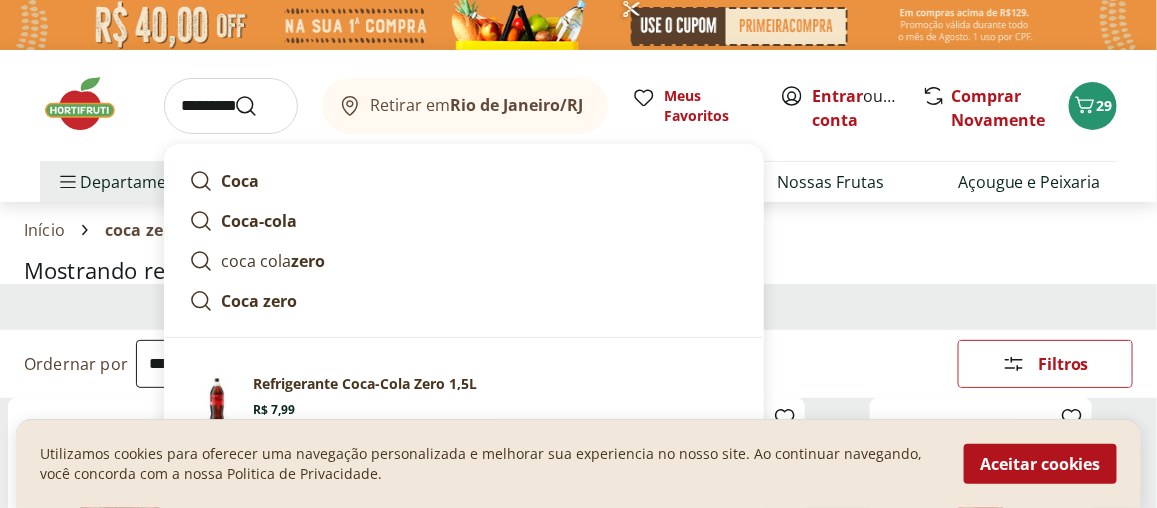 click on "Coca-cola" at bounding box center (259, 221) 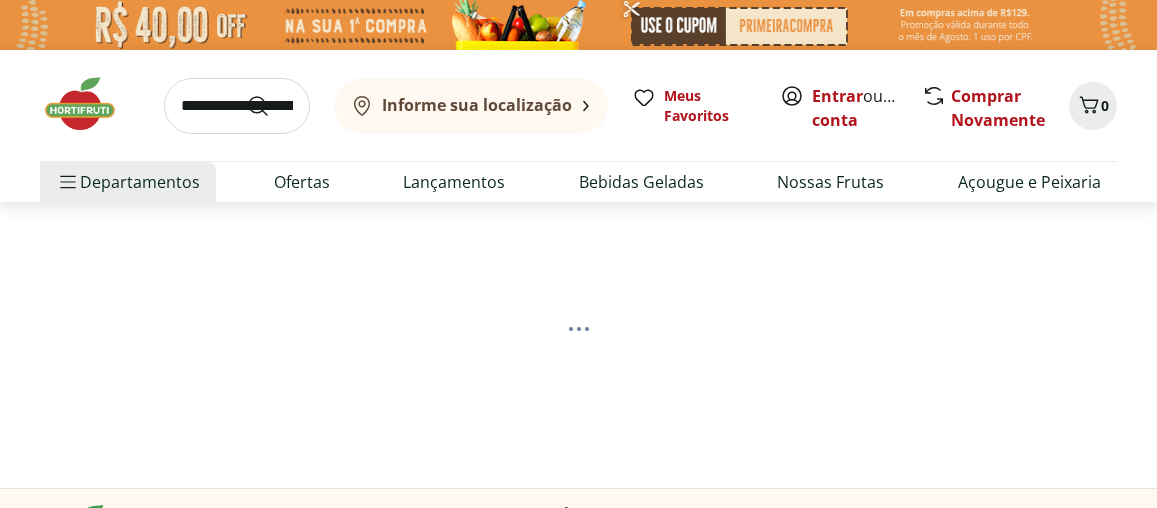 scroll, scrollTop: 0, scrollLeft: 0, axis: both 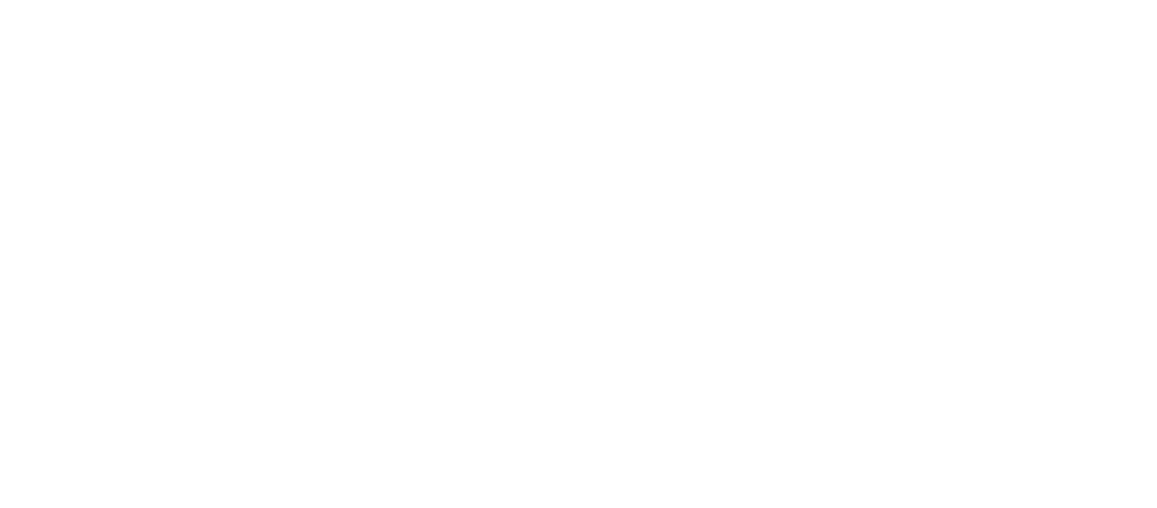 select on "**********" 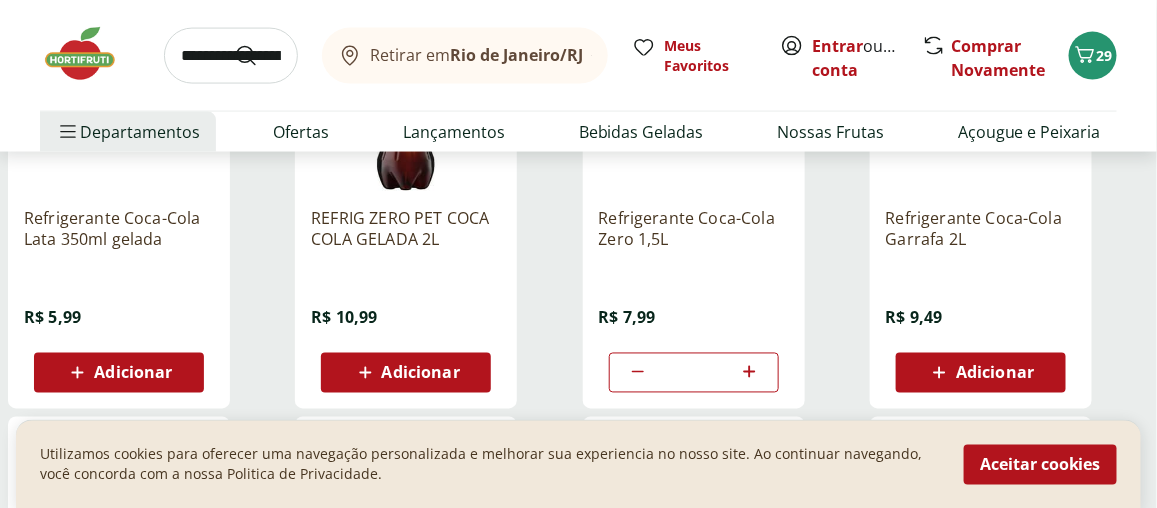 scroll, scrollTop: 852, scrollLeft: 0, axis: vertical 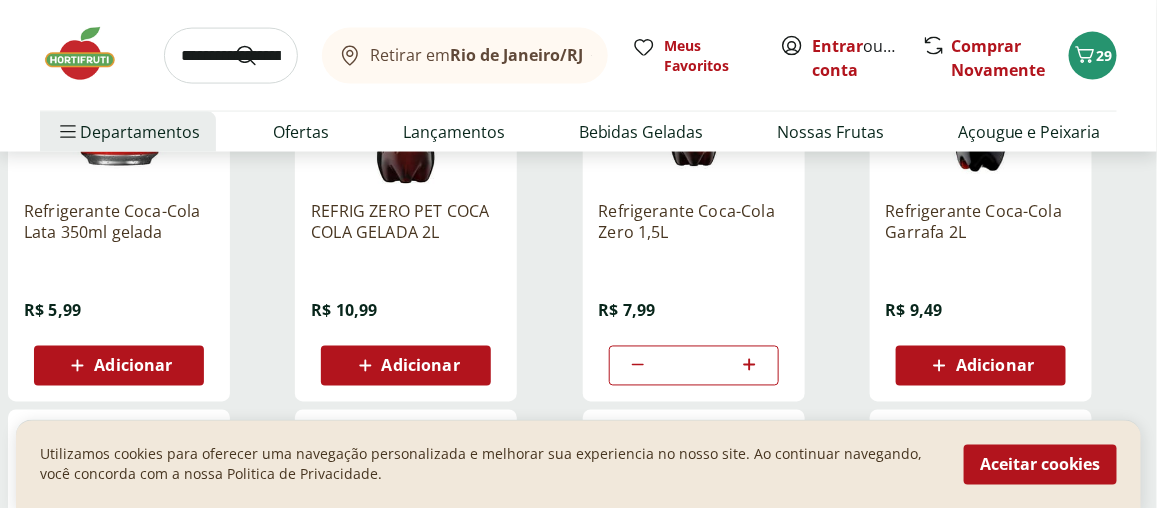 click on "Adicionar" at bounding box center (995, 366) 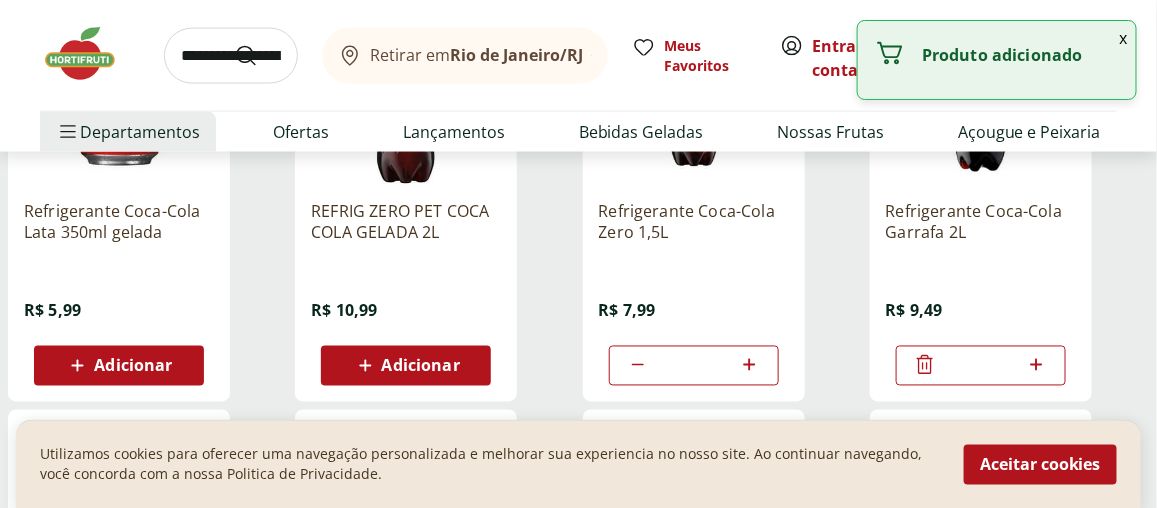 click 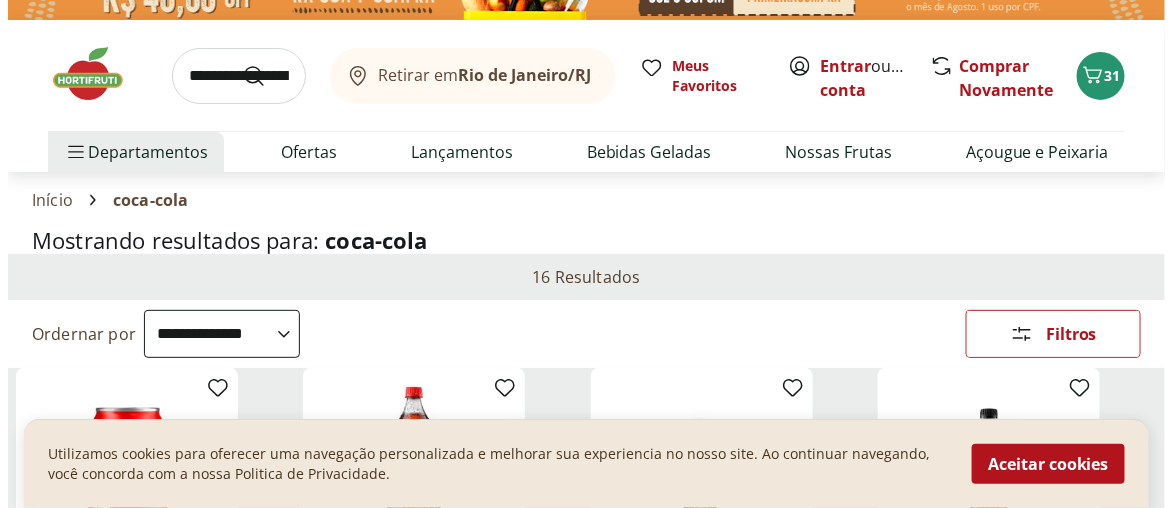 scroll, scrollTop: 0, scrollLeft: 0, axis: both 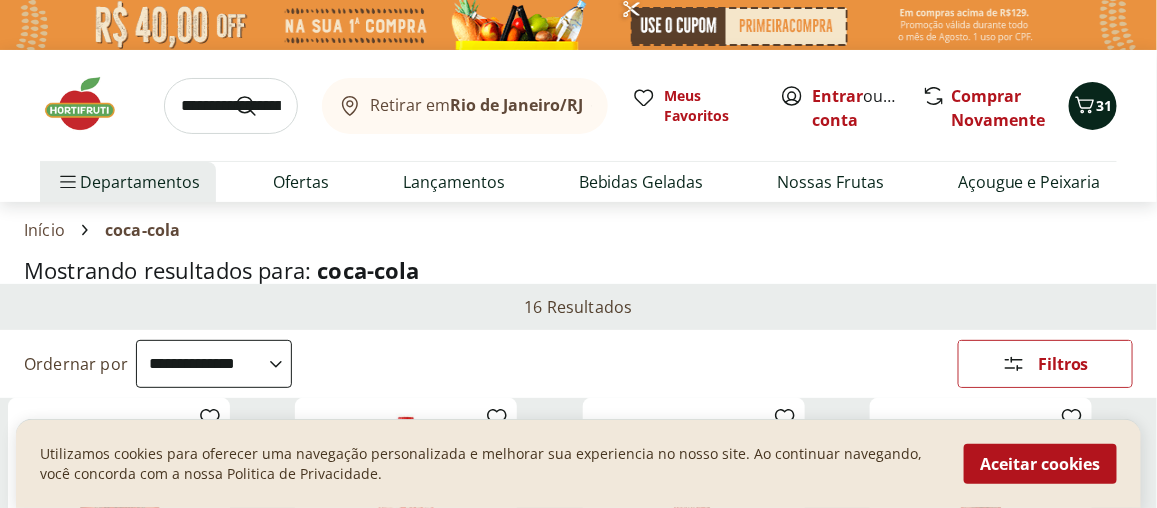 click on "31" at bounding box center [1105, 105] 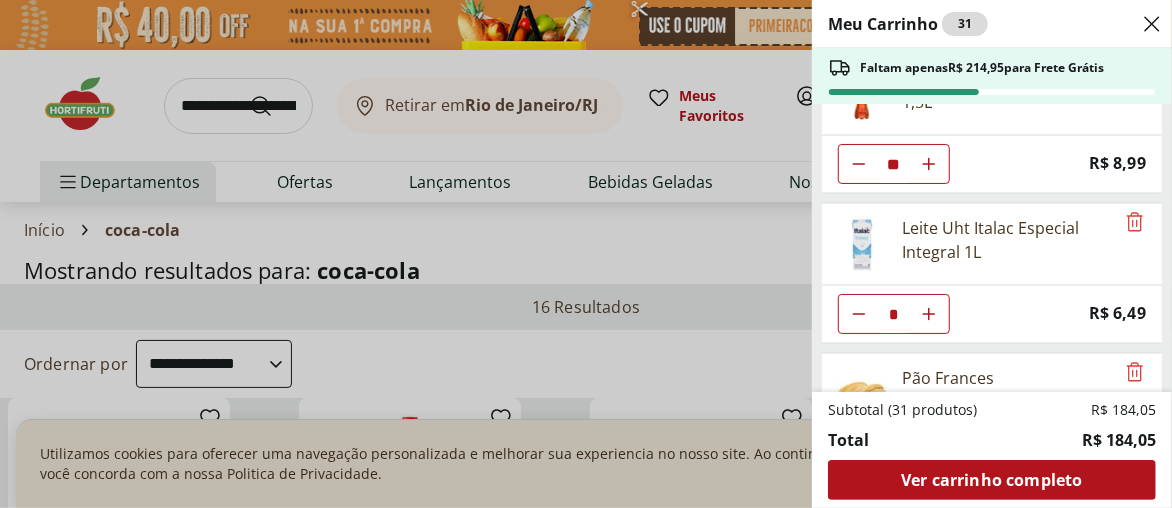 scroll, scrollTop: 0, scrollLeft: 0, axis: both 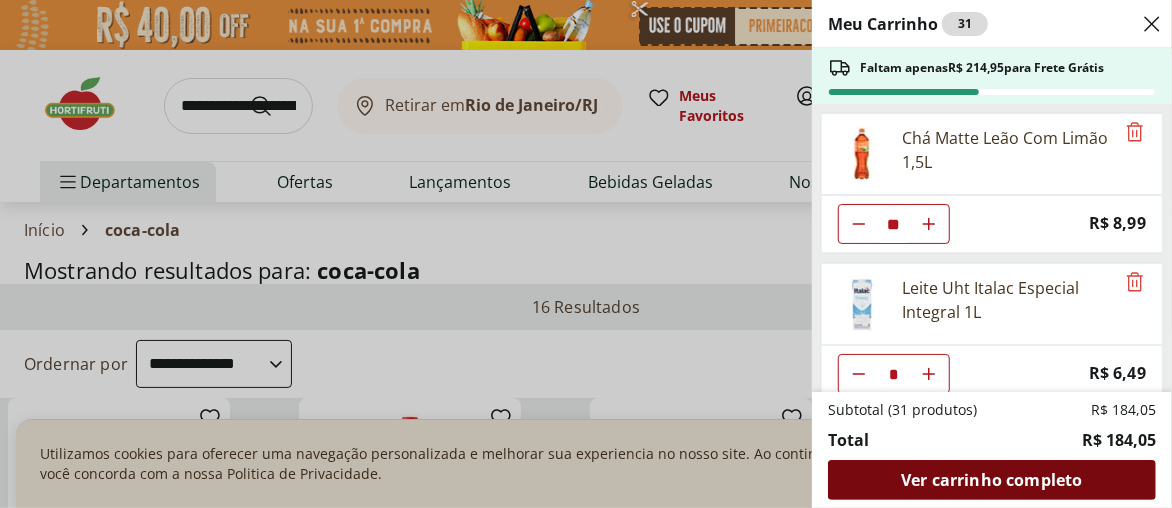click on "Ver carrinho completo" at bounding box center [991, 480] 